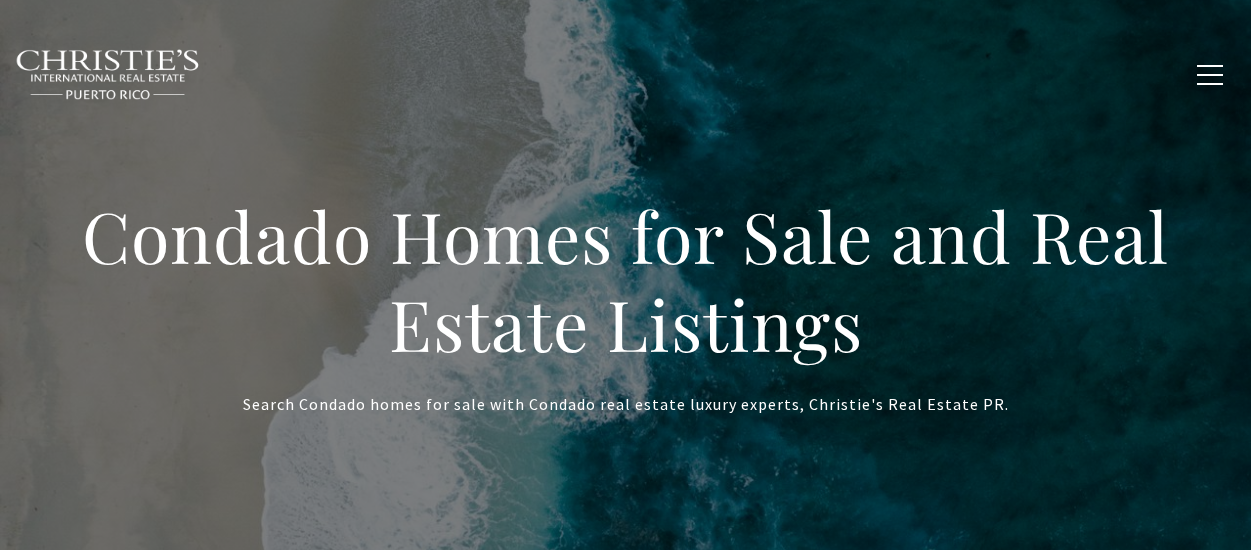 scroll, scrollTop: 723, scrollLeft: 0, axis: vertical 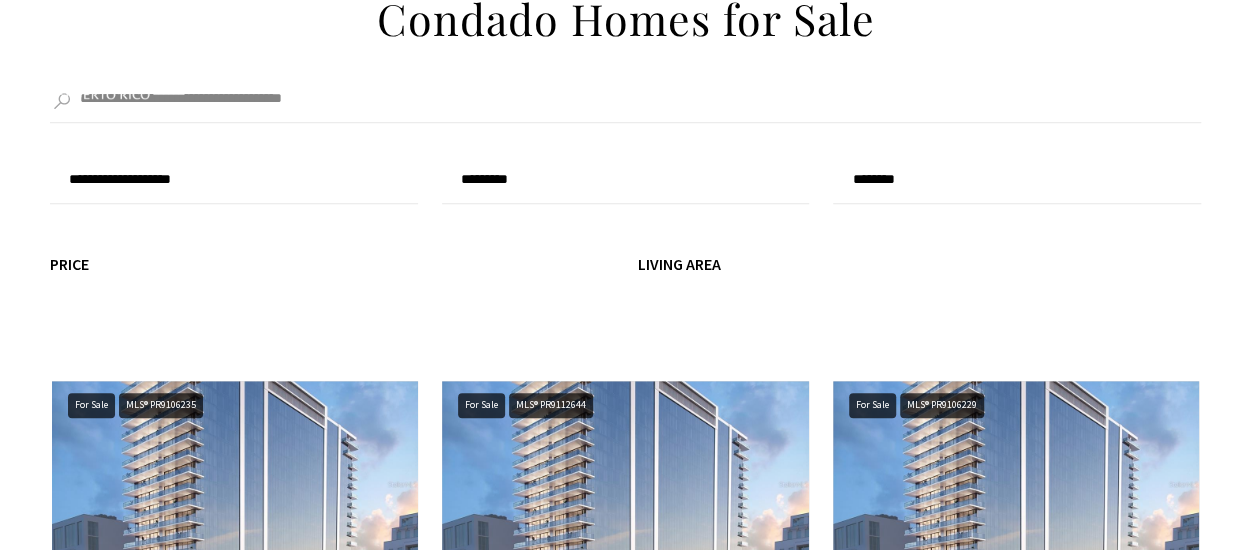 type on "**********" 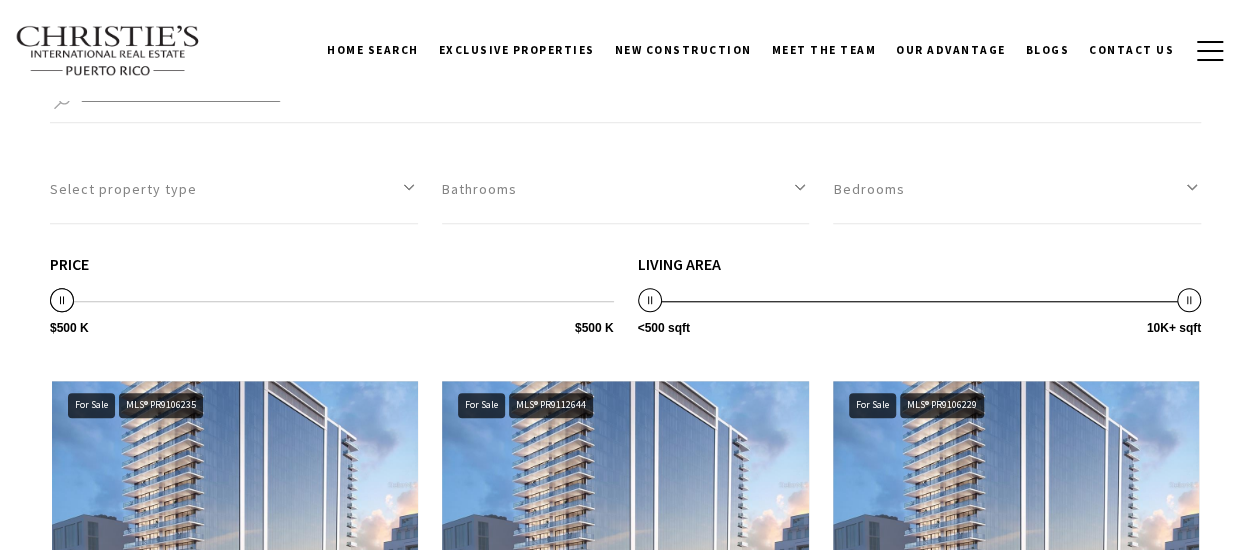 scroll, scrollTop: 1100, scrollLeft: 0, axis: vertical 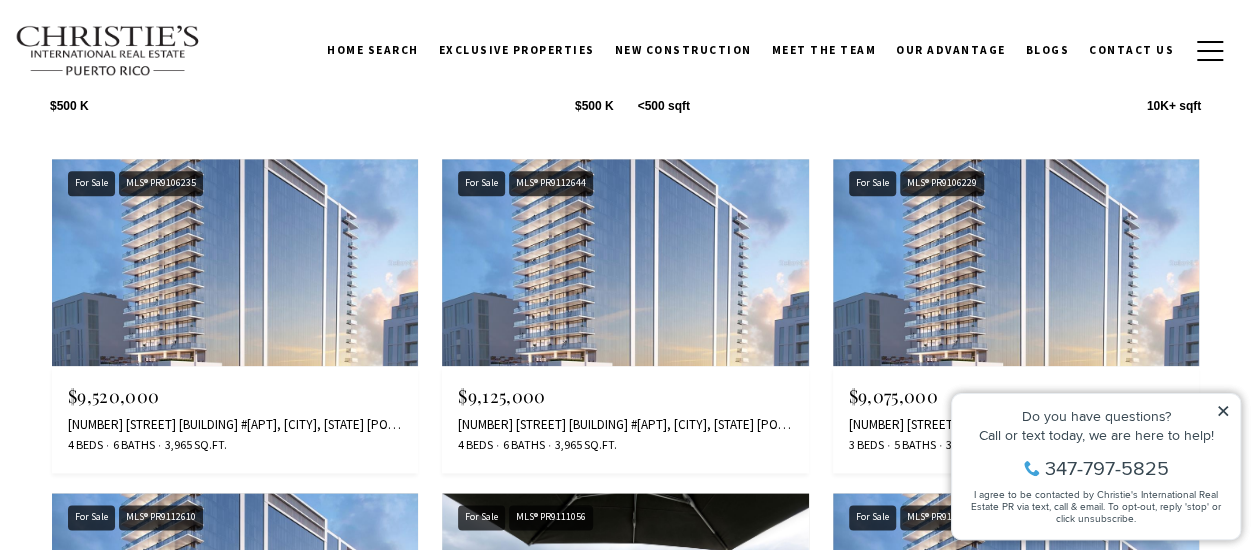 click 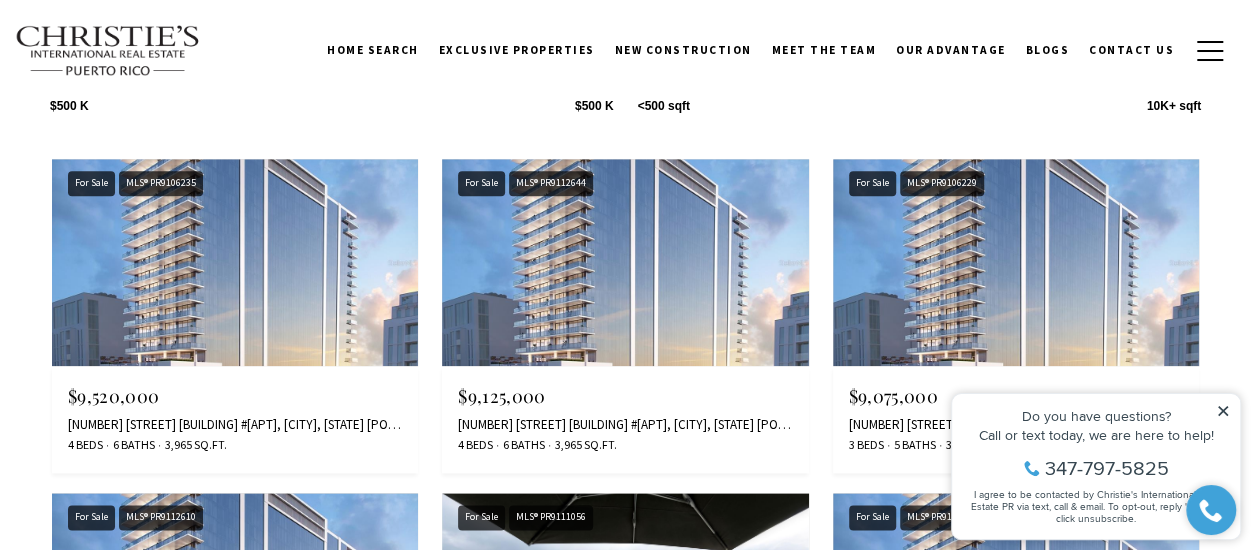 click 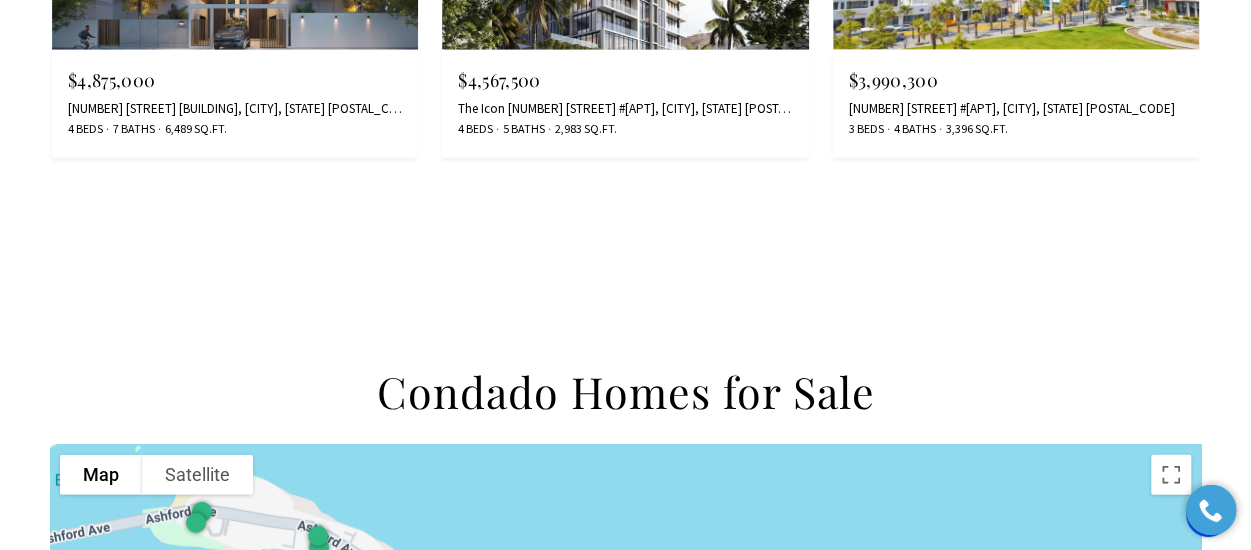 scroll, scrollTop: 3006, scrollLeft: 0, axis: vertical 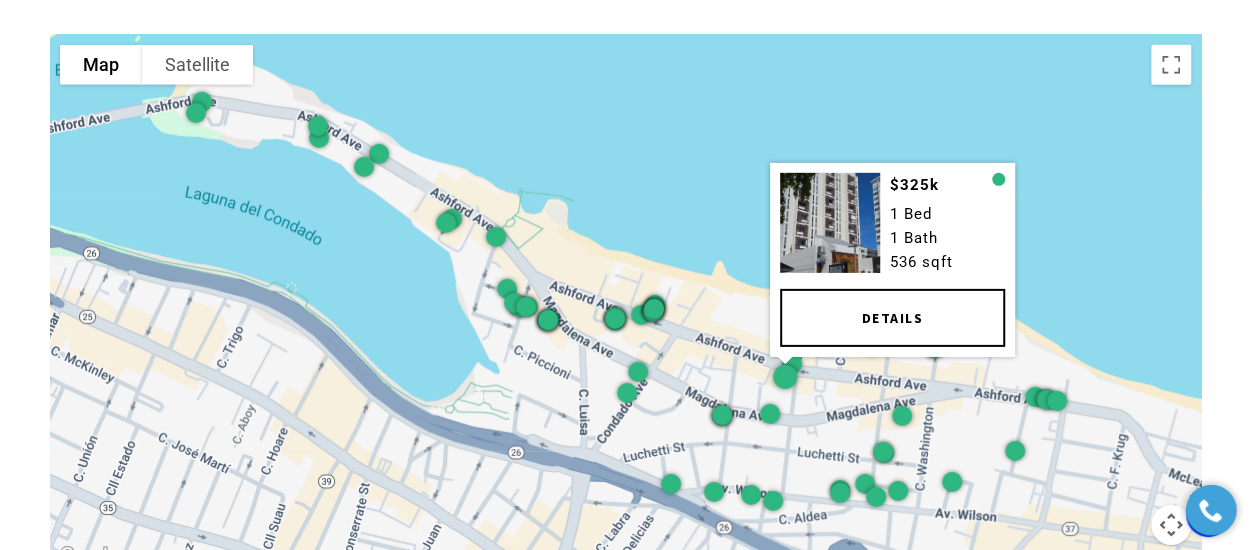 click at bounding box center (784, 377) 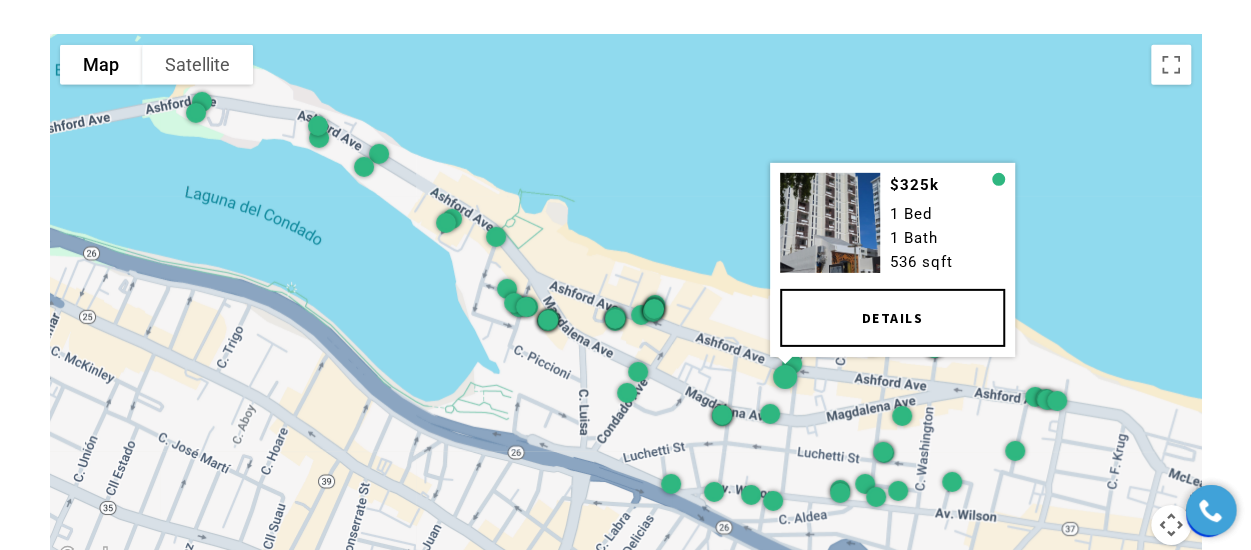 click on "Details" at bounding box center (891, 318) 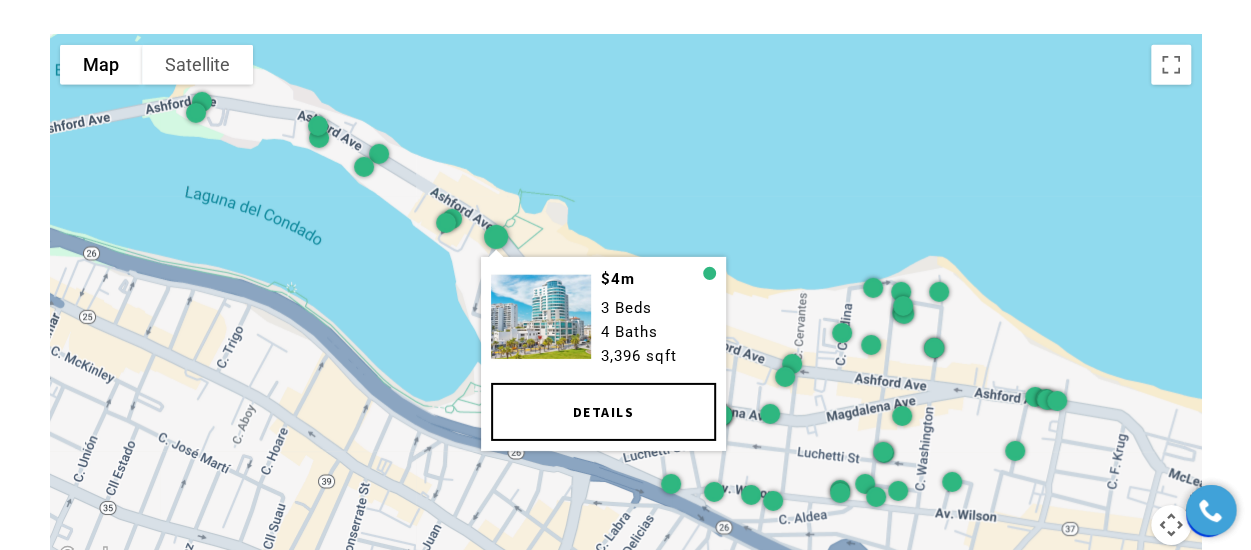 scroll, scrollTop: 2991, scrollLeft: 0, axis: vertical 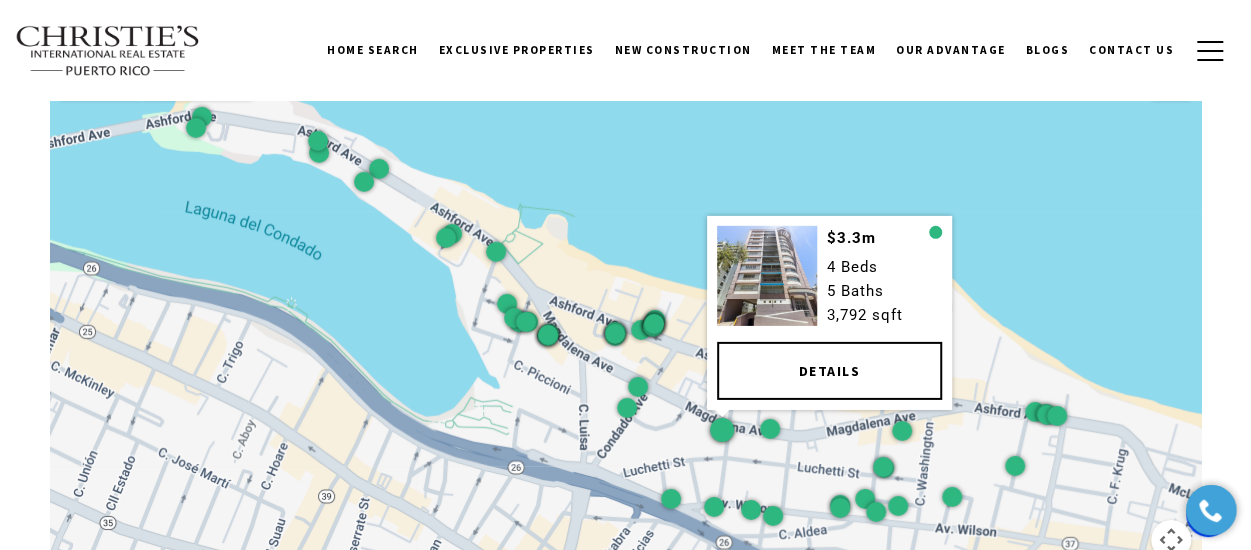 click at bounding box center (721, 429) 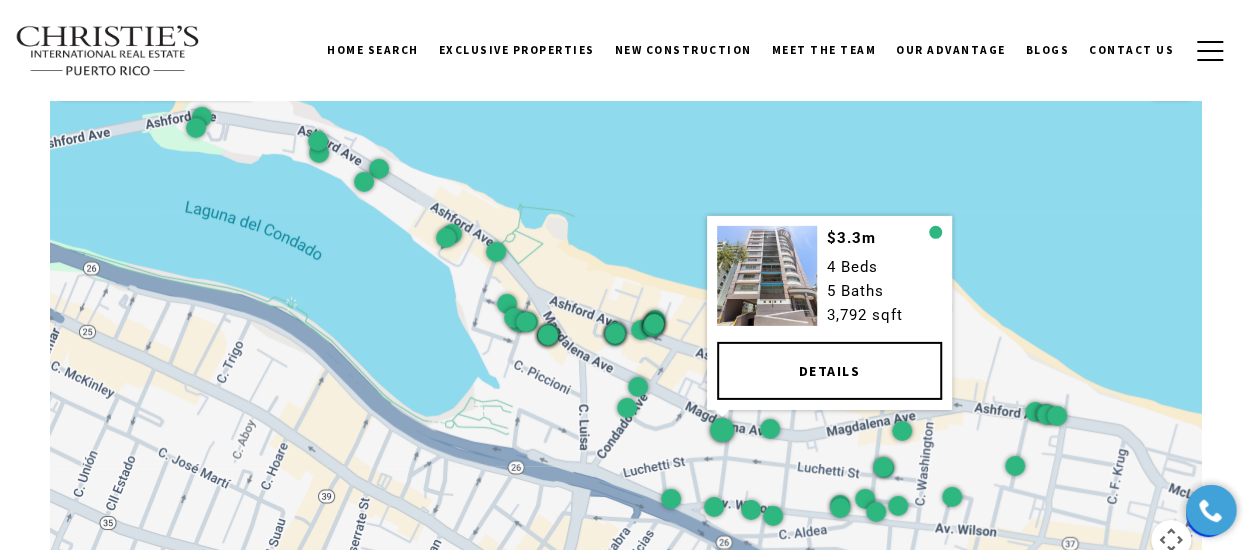 click on "Details" at bounding box center [828, 370] 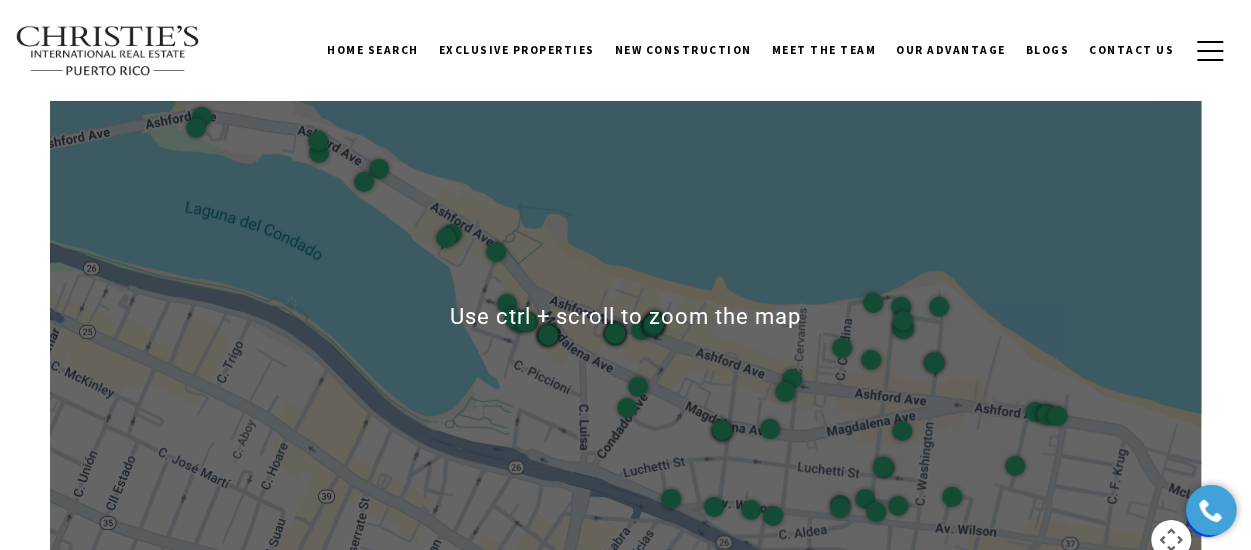scroll, scrollTop: 3100, scrollLeft: 0, axis: vertical 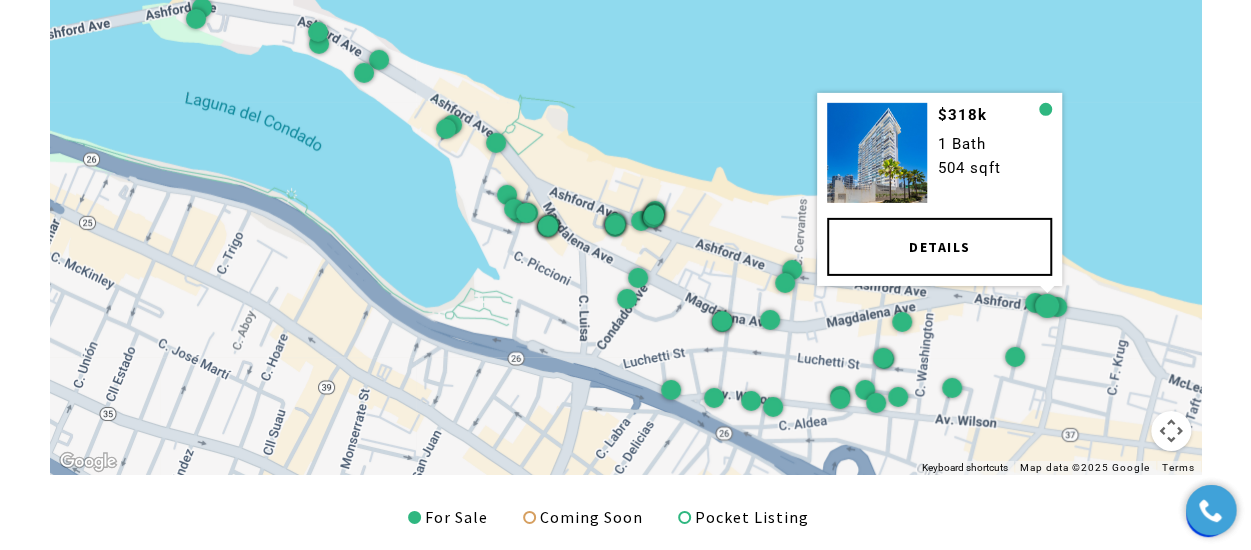 click on "Details" at bounding box center (939, 246) 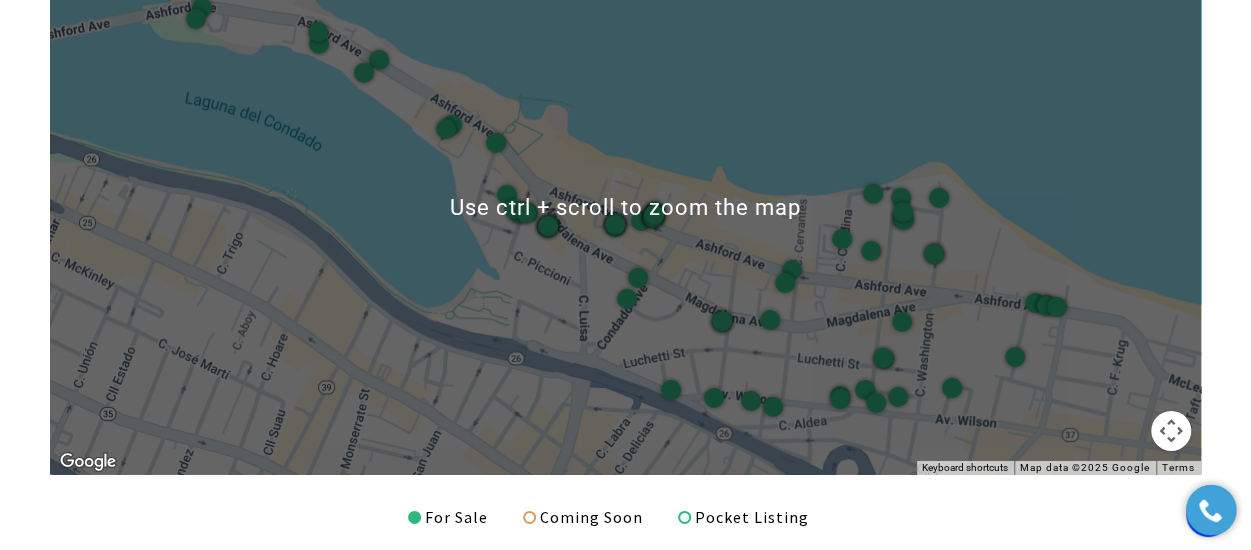 scroll, scrollTop: 3104, scrollLeft: 0, axis: vertical 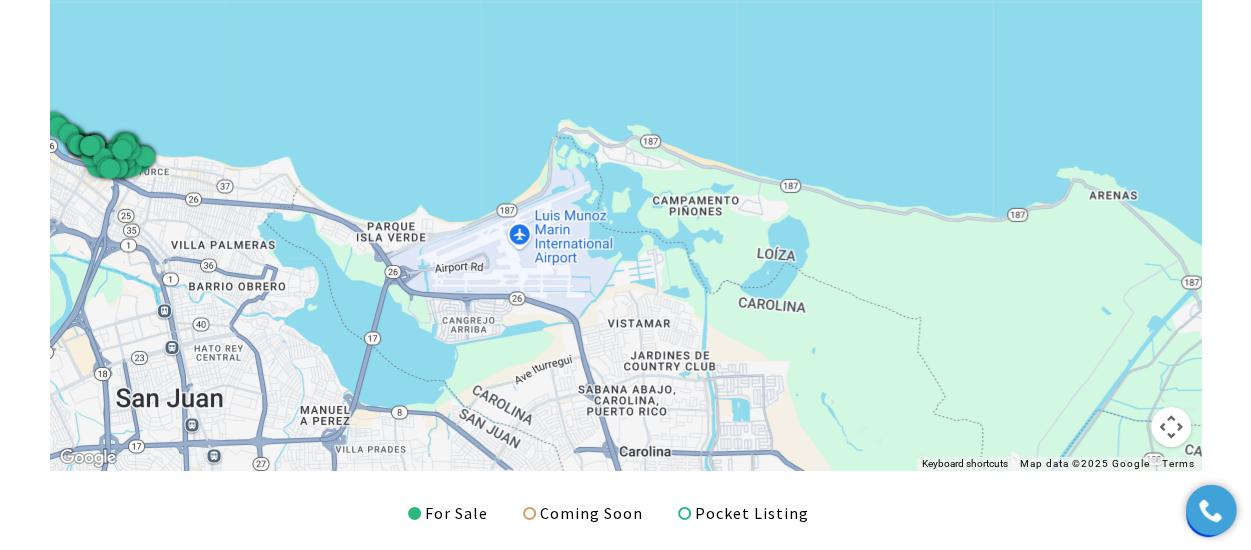 drag, startPoint x: 995, startPoint y: 177, endPoint x: 318, endPoint y: 123, distance: 679.1502 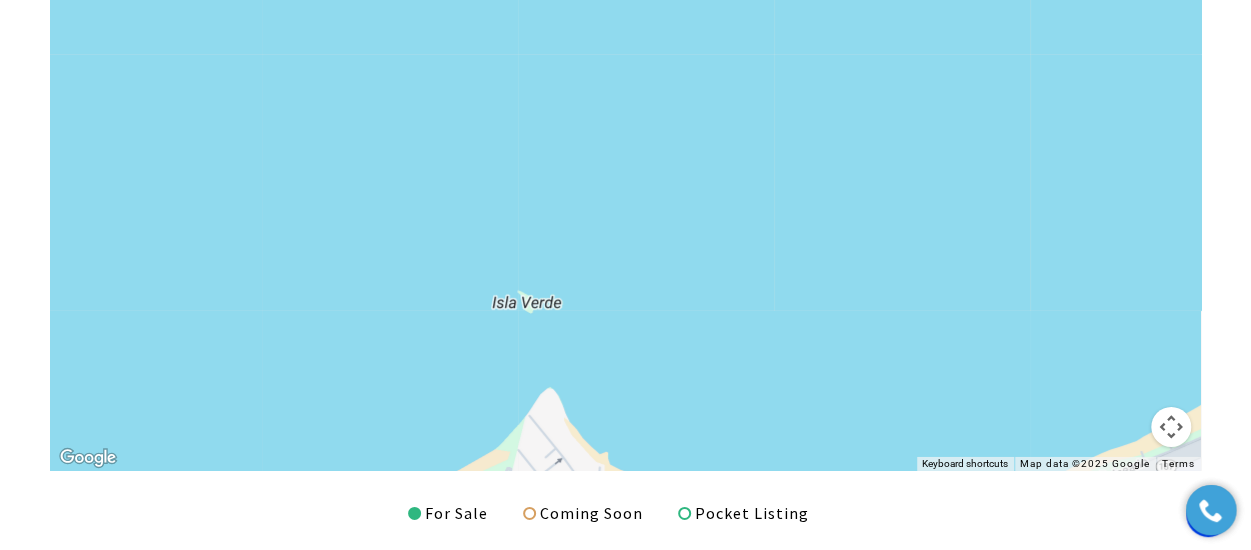 drag, startPoint x: 428, startPoint y: 231, endPoint x: 644, endPoint y: 57, distance: 277.36618 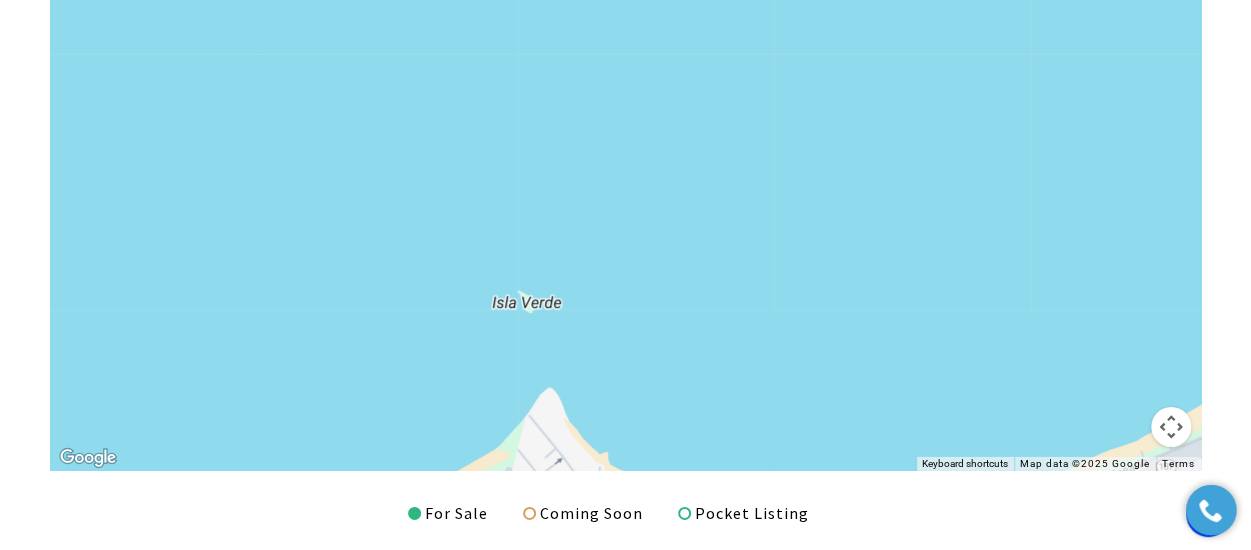 click at bounding box center (625, 204) 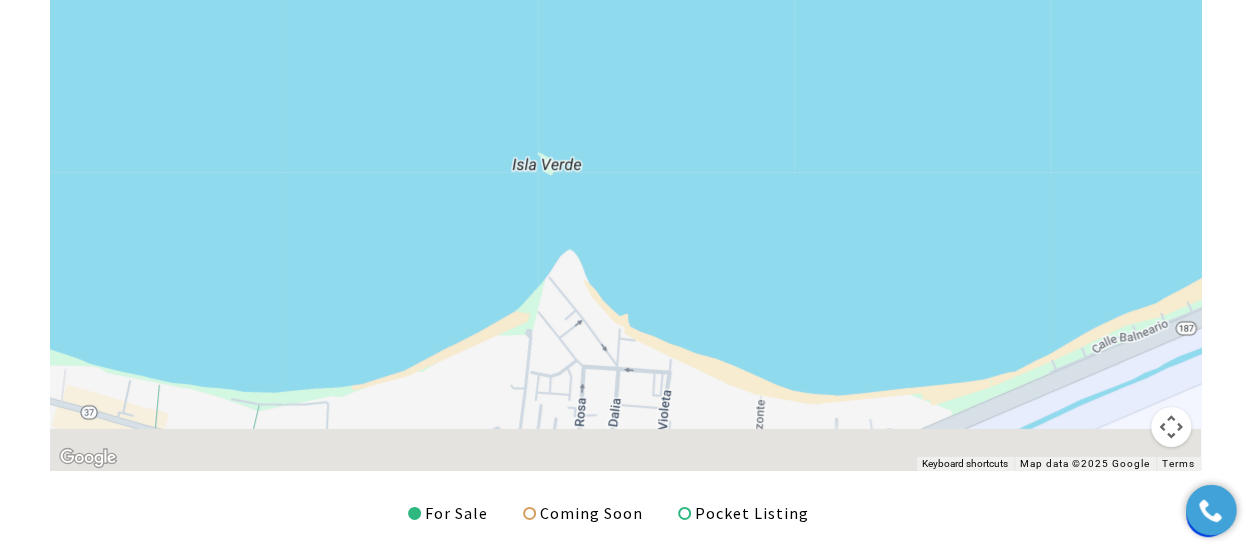 drag, startPoint x: 685, startPoint y: 274, endPoint x: 703, endPoint y: 113, distance: 162.00308 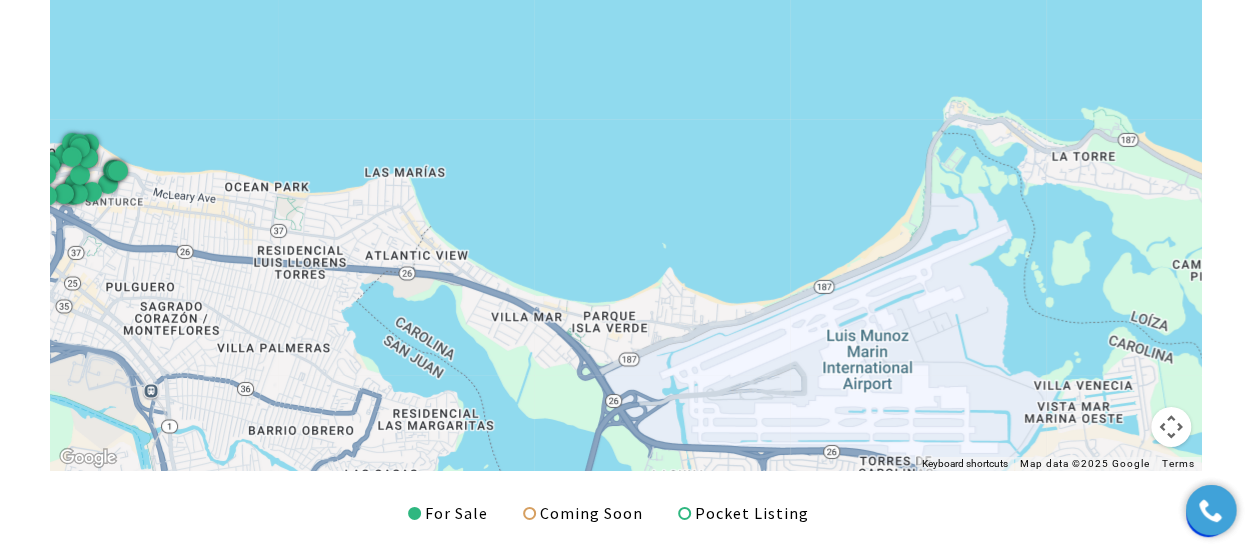 drag, startPoint x: 786, startPoint y: 143, endPoint x: 758, endPoint y: 210, distance: 72.615425 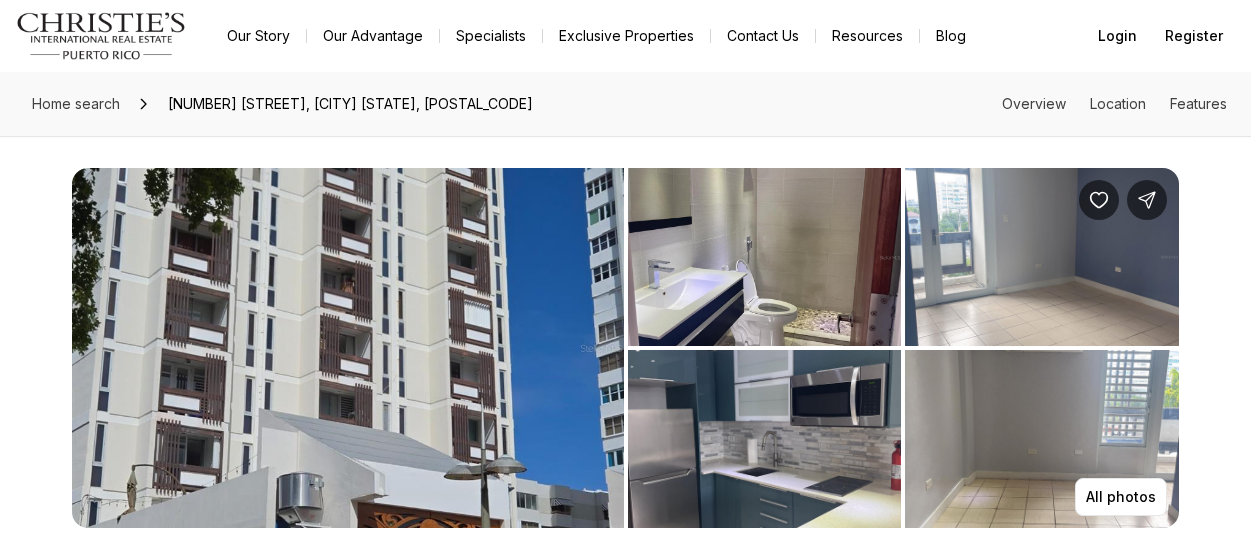 scroll, scrollTop: 188, scrollLeft: 0, axis: vertical 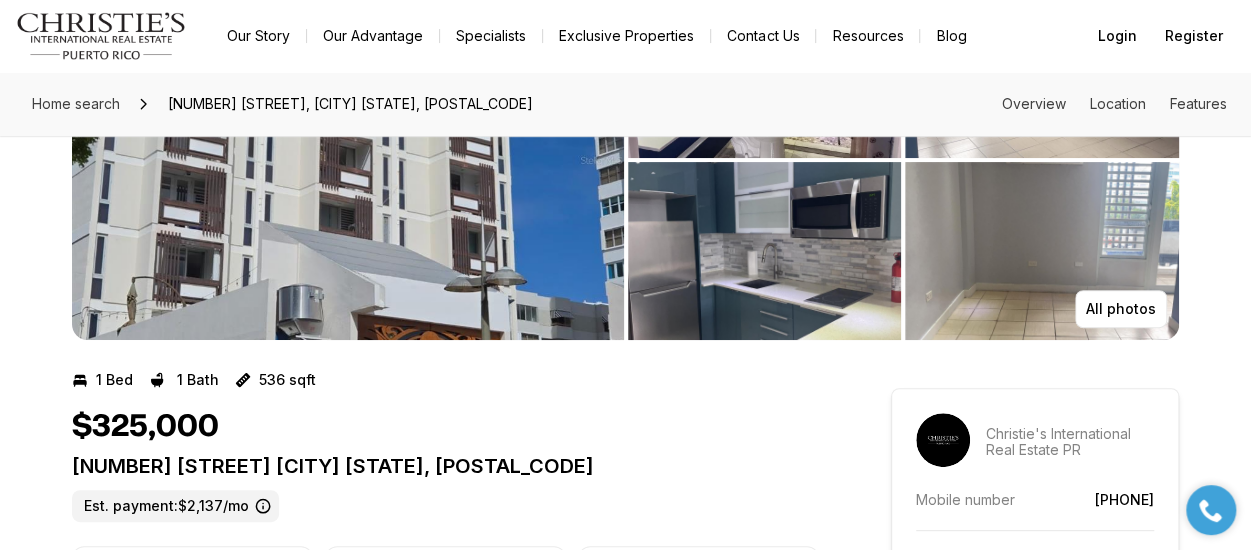 click at bounding box center (348, 160) 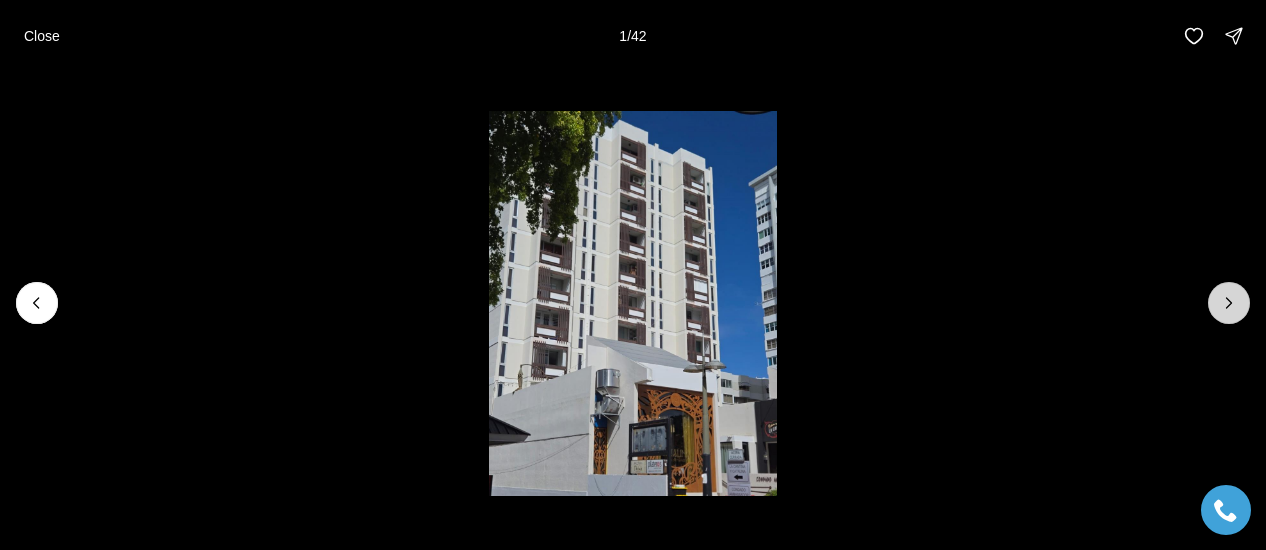 click at bounding box center [1229, 303] 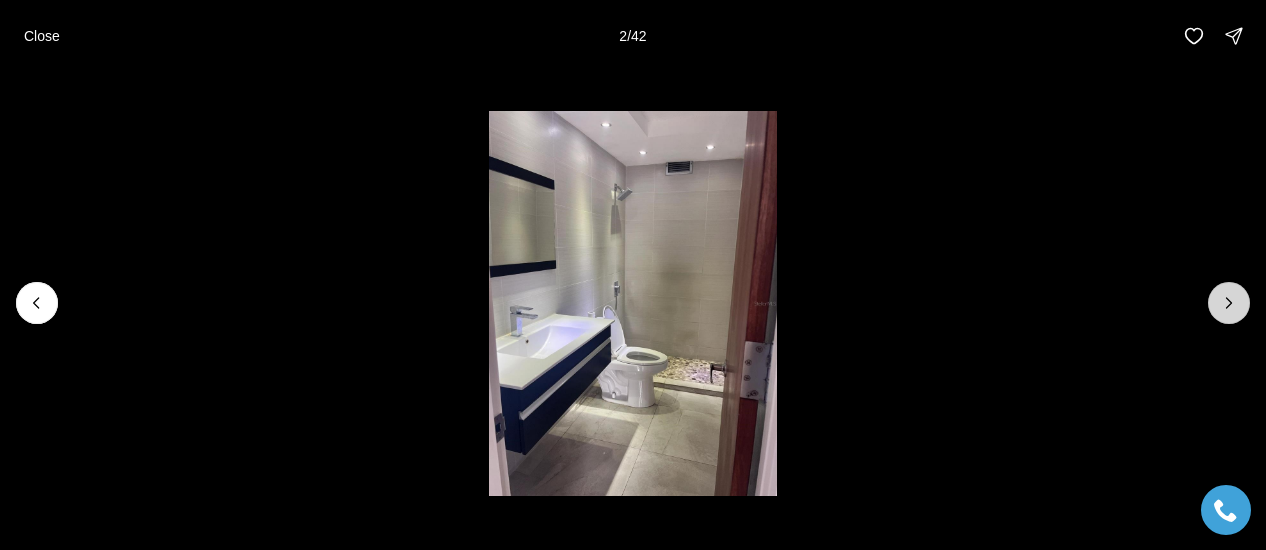 click at bounding box center (1229, 303) 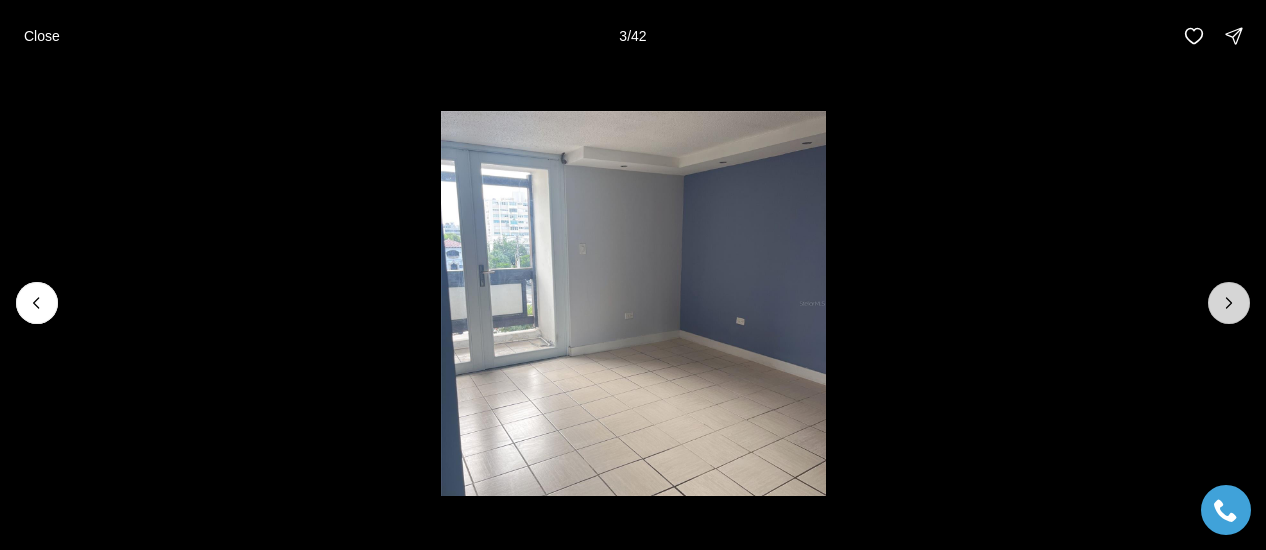 click at bounding box center (1229, 303) 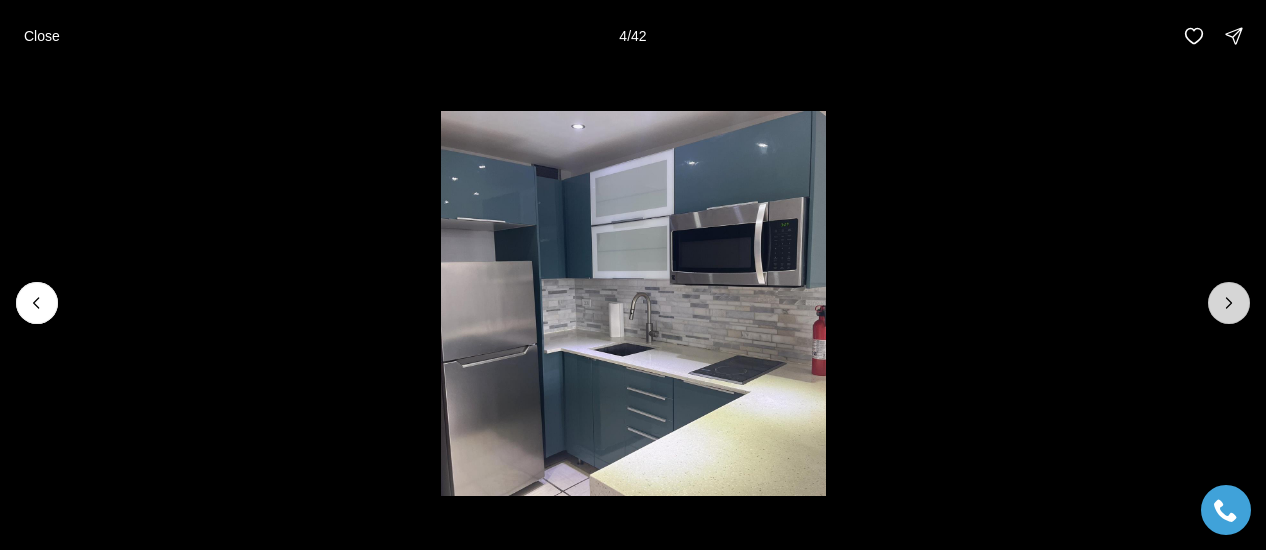 click at bounding box center (1229, 303) 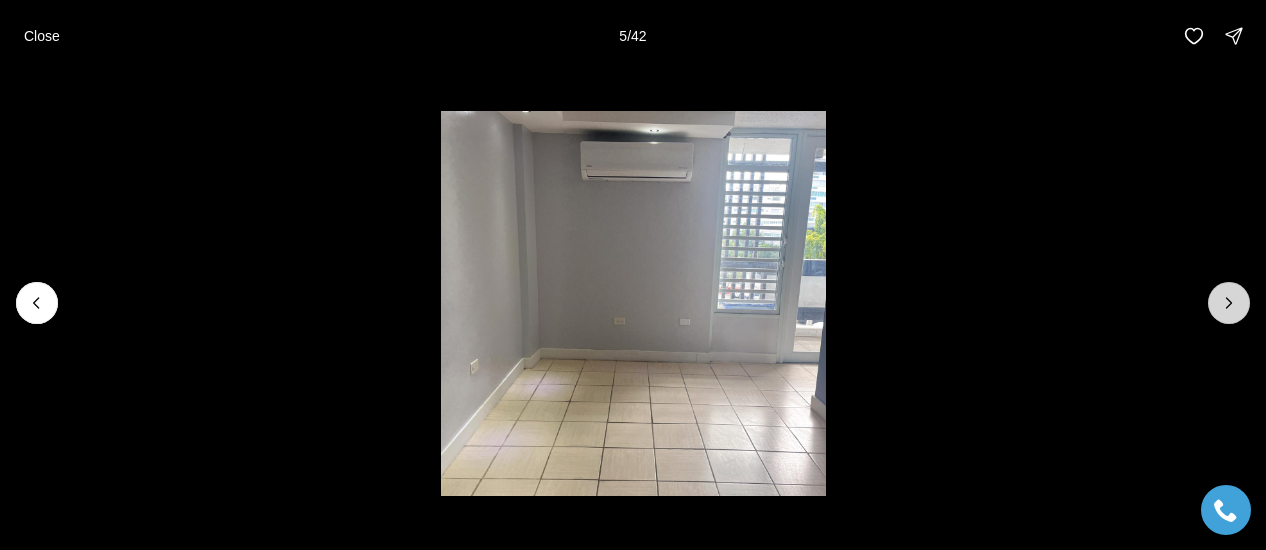 click at bounding box center (1229, 303) 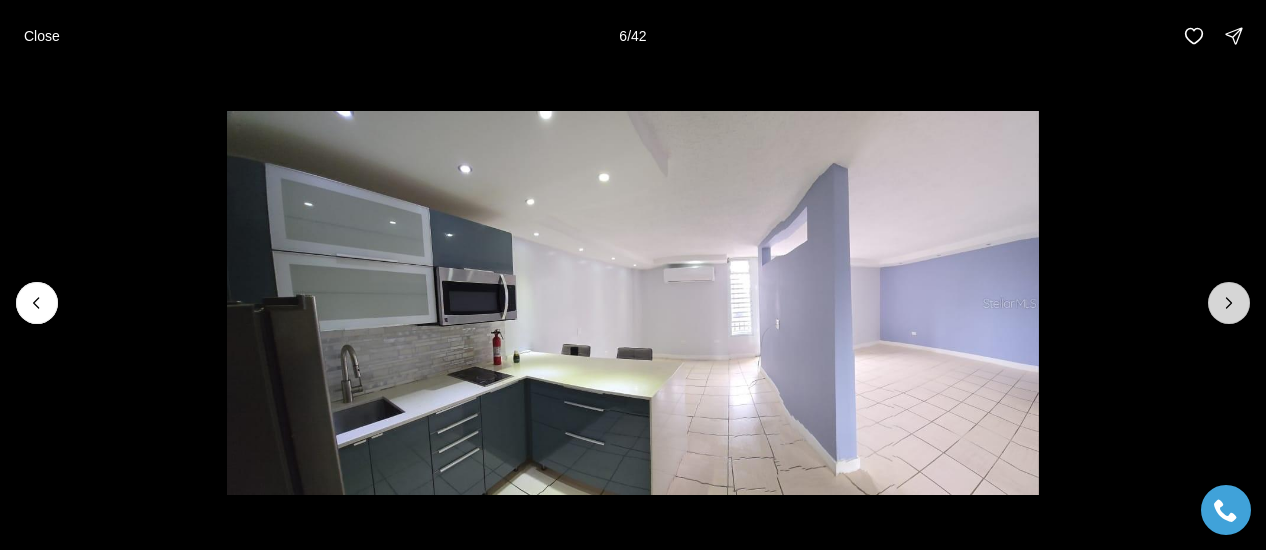 click at bounding box center (1229, 303) 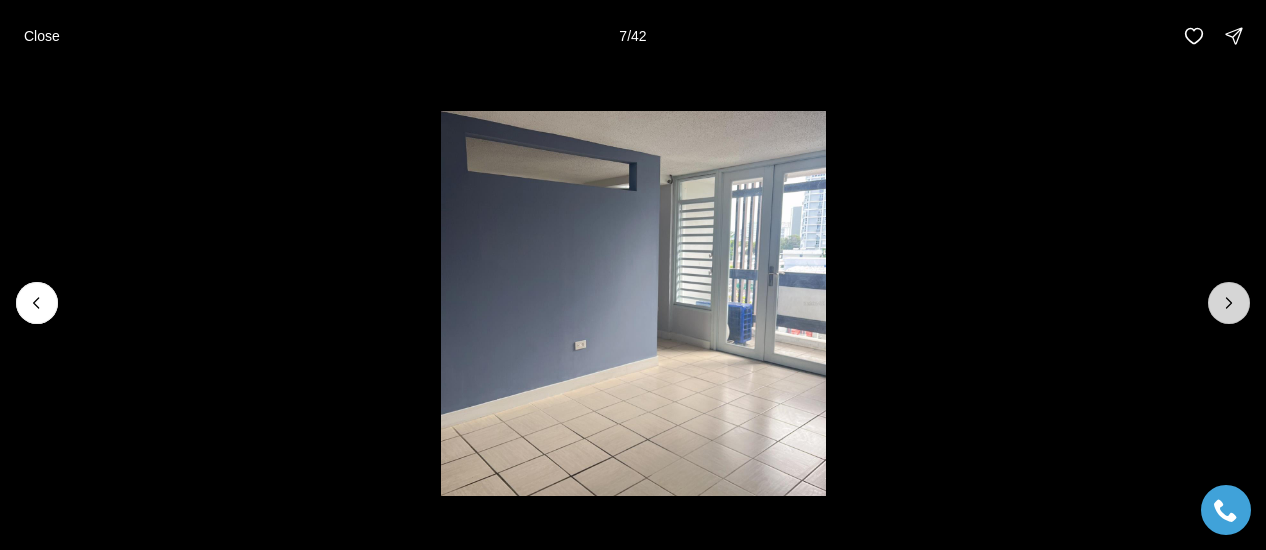 click at bounding box center [1229, 303] 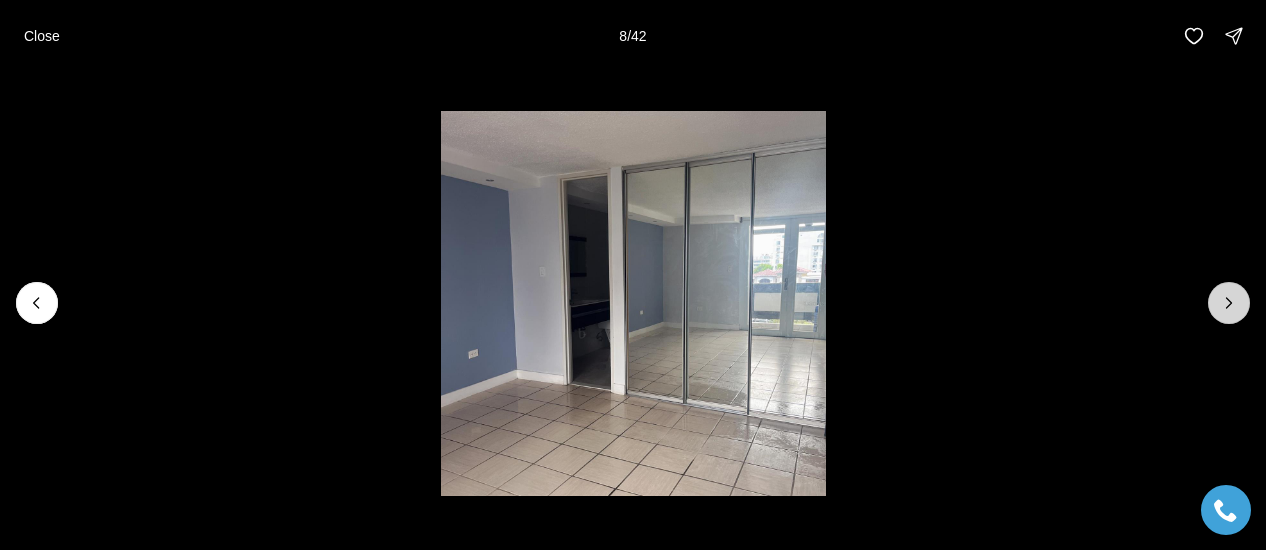 click at bounding box center [1229, 303] 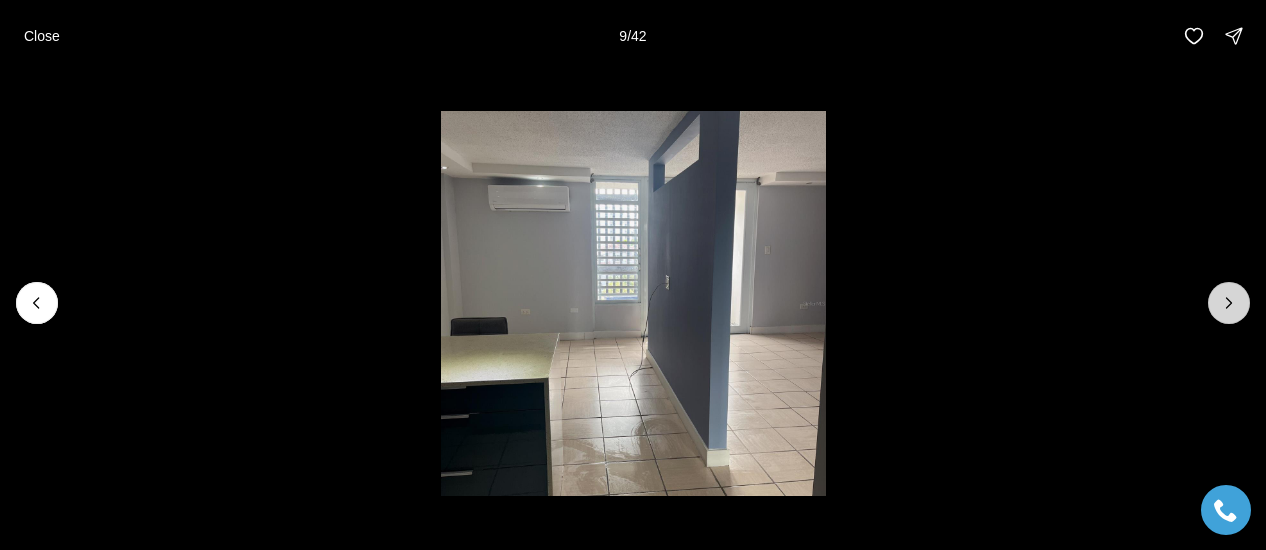 click at bounding box center (1229, 303) 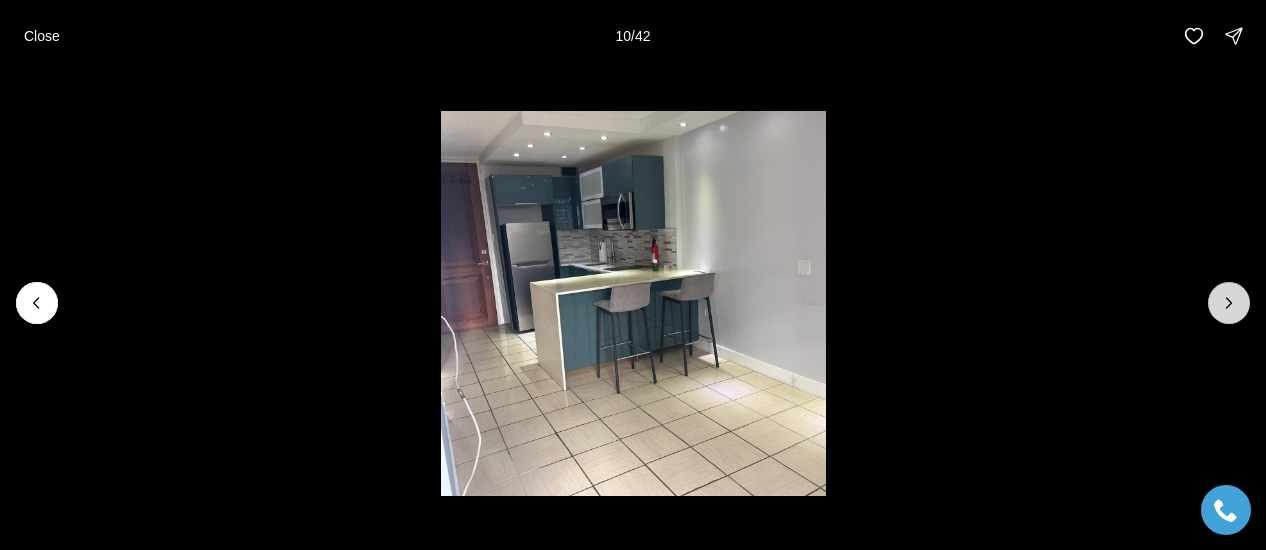 click at bounding box center [1229, 303] 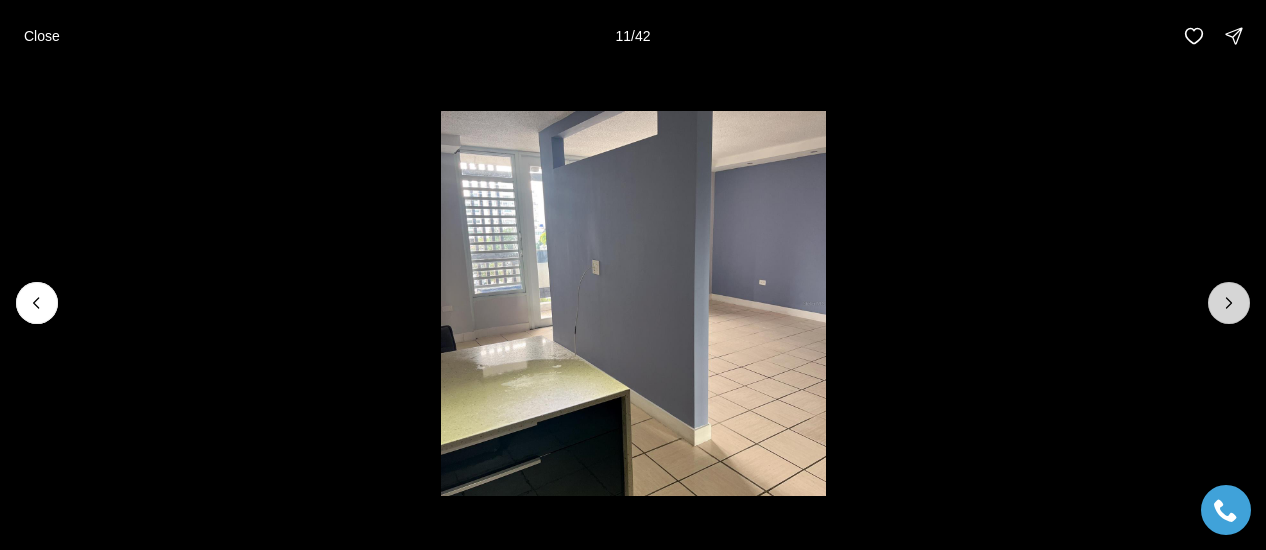 click at bounding box center [1229, 303] 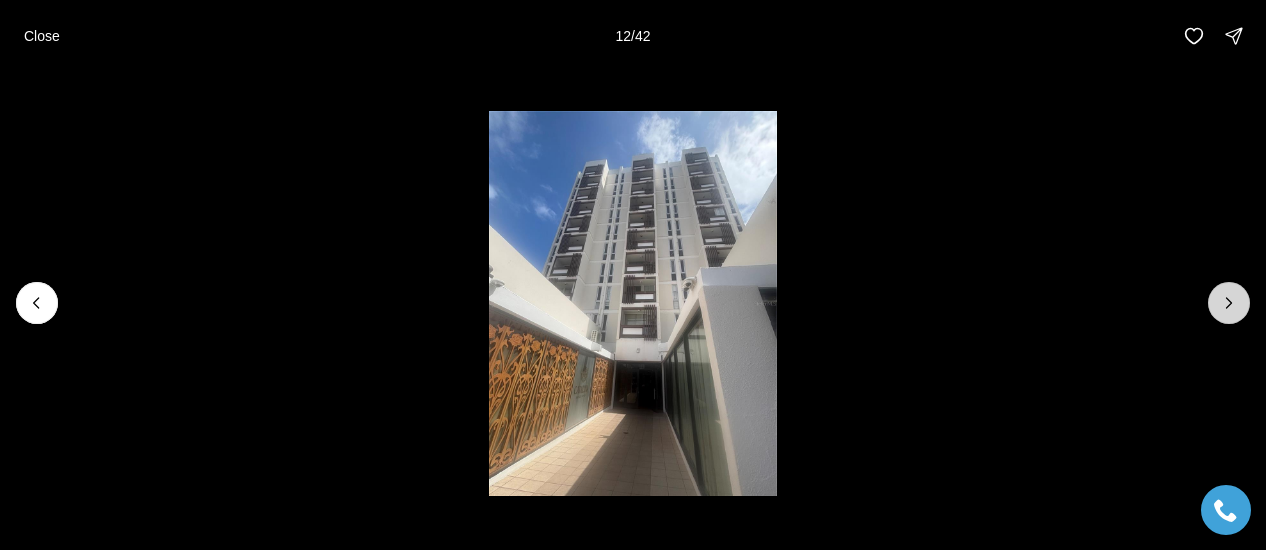 click at bounding box center [1229, 303] 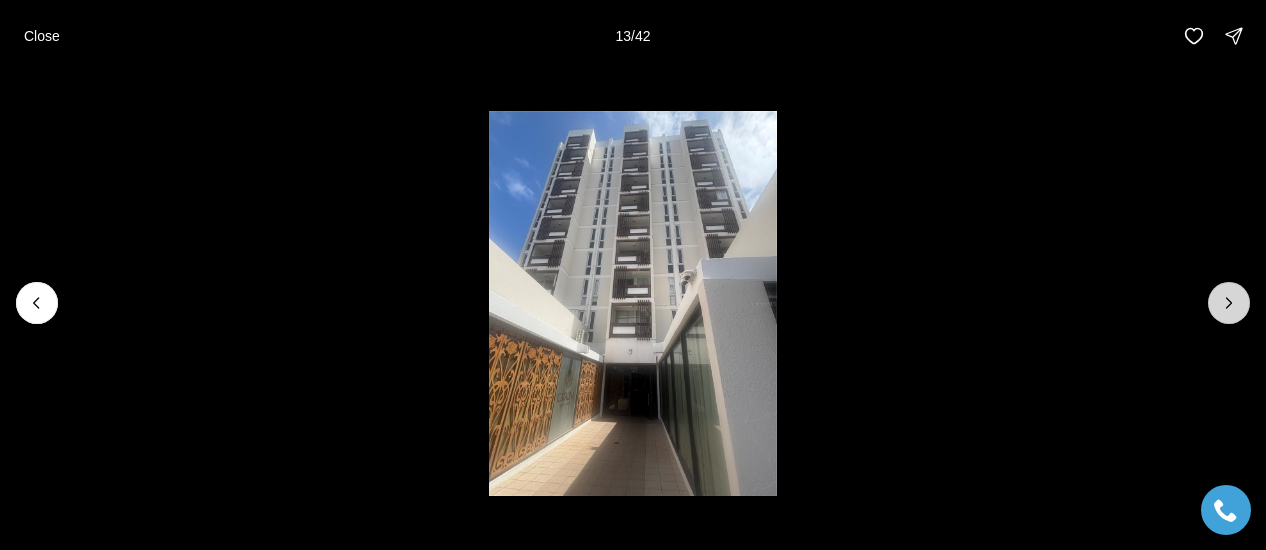 click at bounding box center (1229, 303) 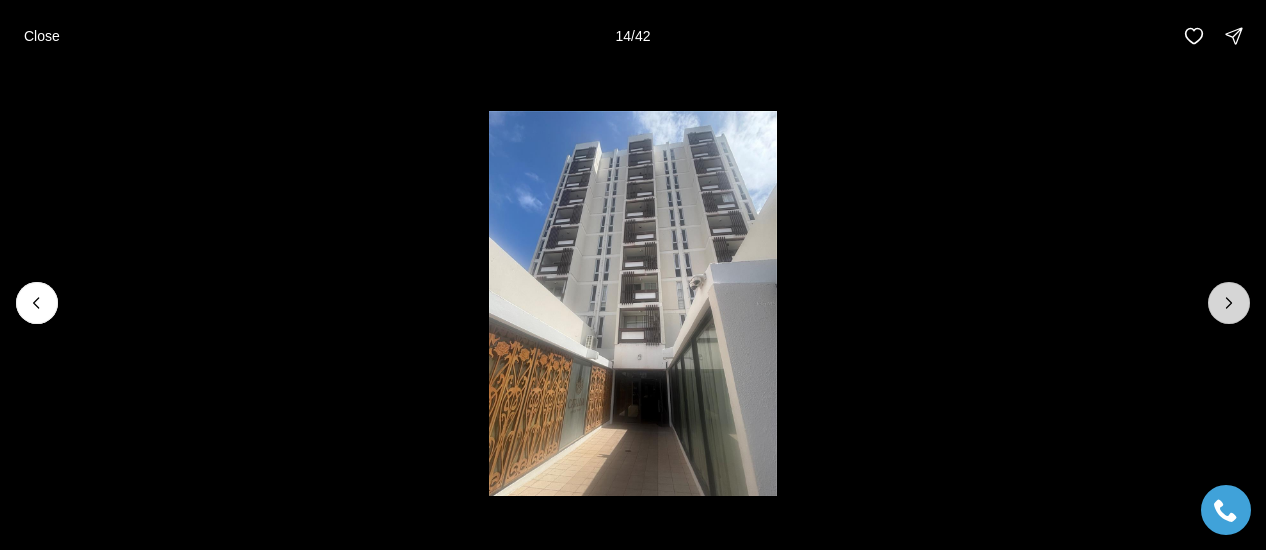 click at bounding box center [1229, 303] 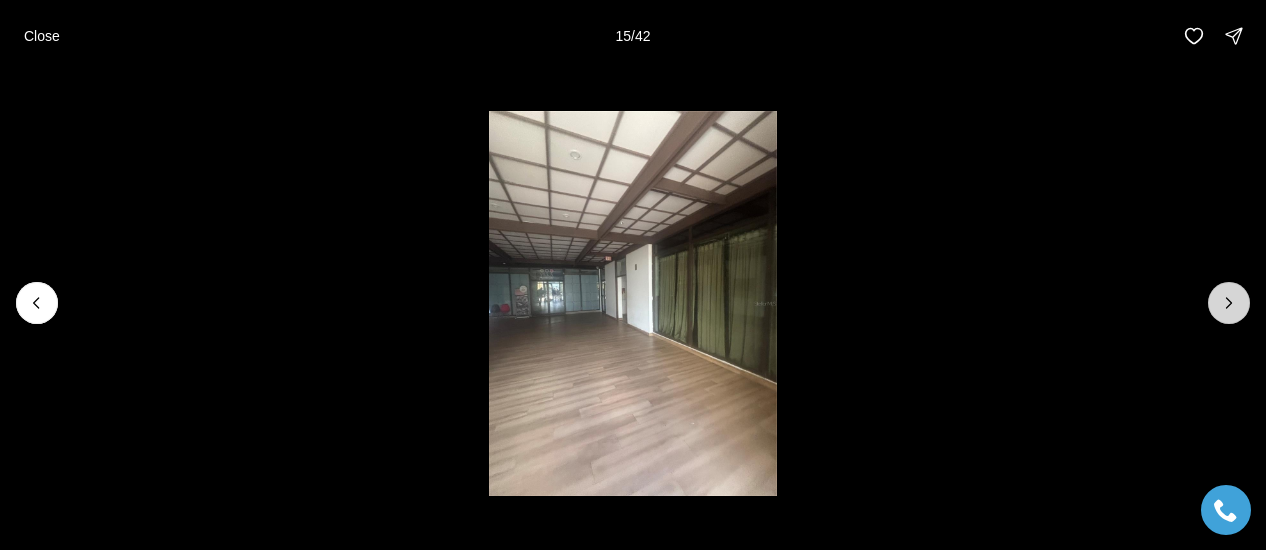 click at bounding box center [1229, 303] 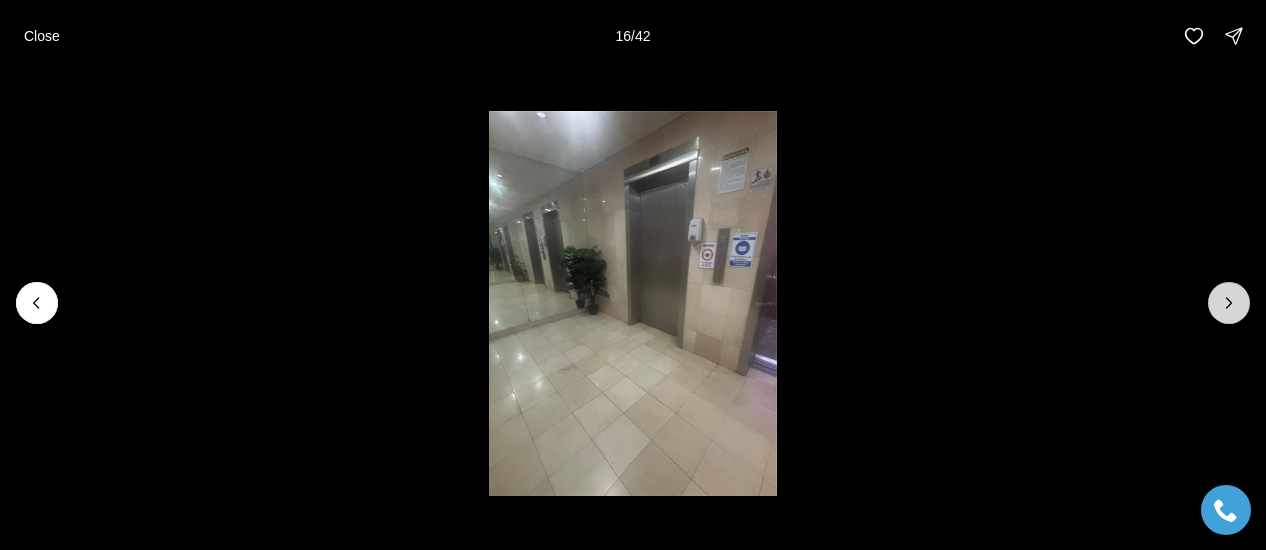 click at bounding box center (1229, 303) 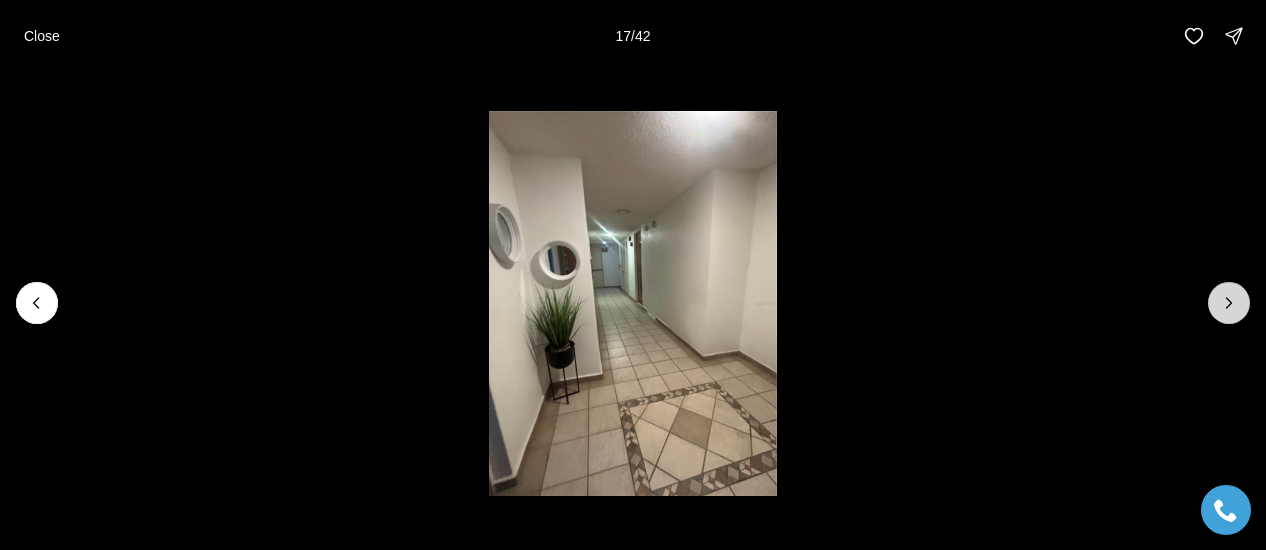 click at bounding box center (1229, 303) 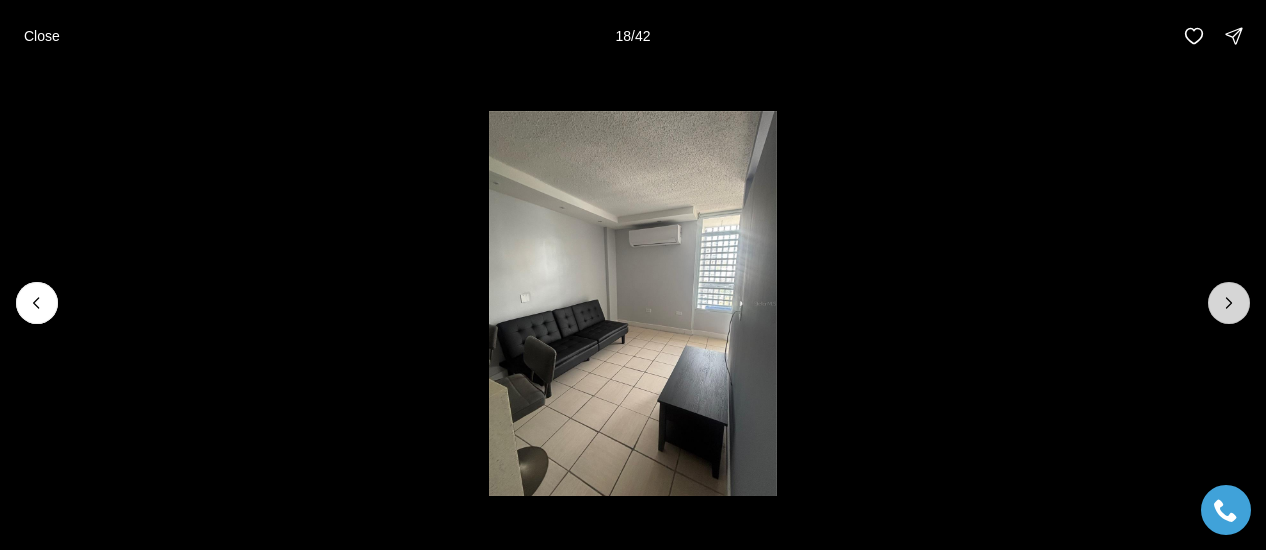 click at bounding box center [1229, 303] 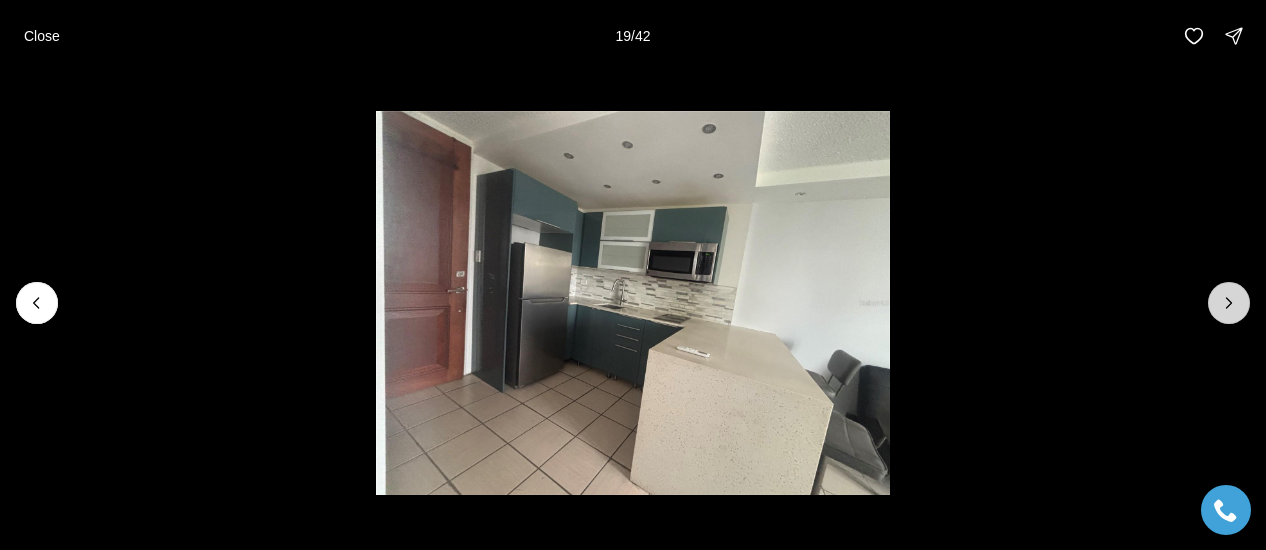 click at bounding box center [1229, 303] 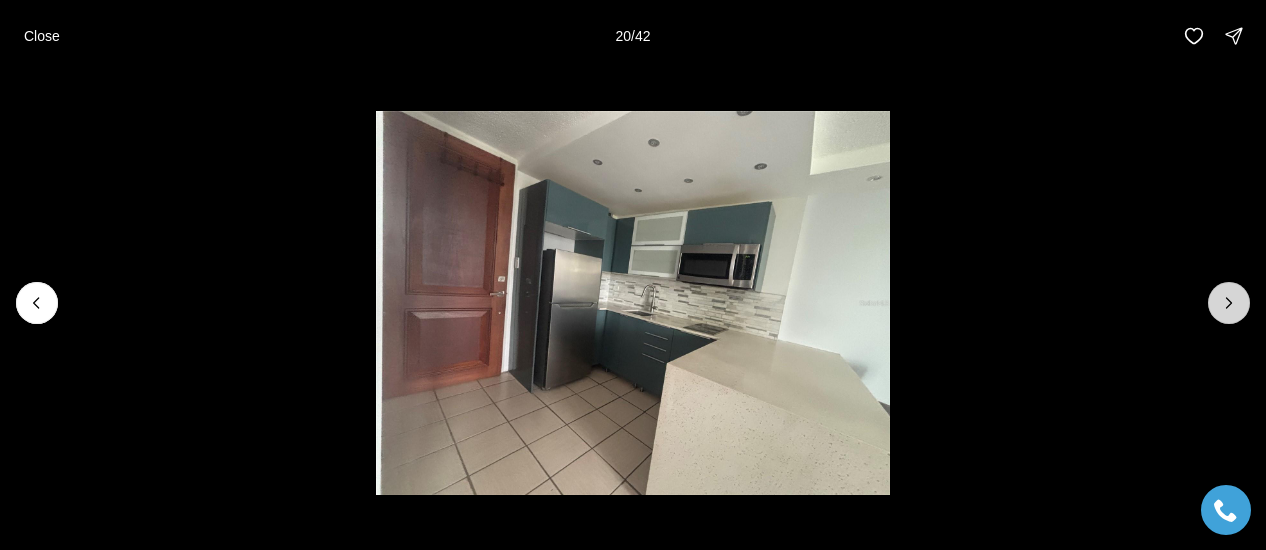 click at bounding box center (1229, 303) 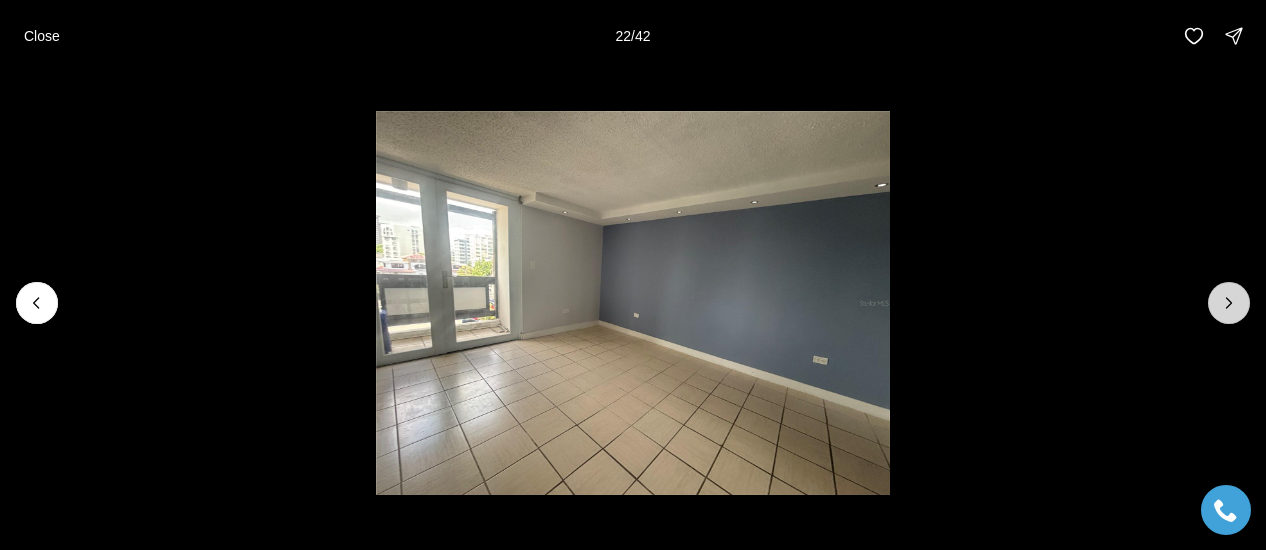 click at bounding box center [1229, 303] 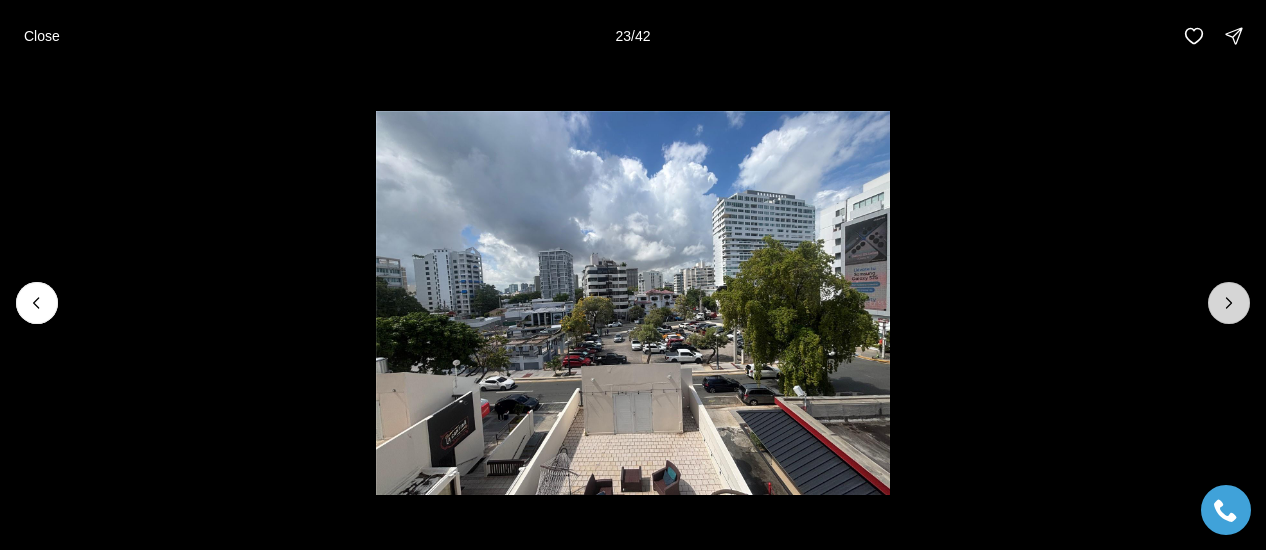 click at bounding box center [1229, 303] 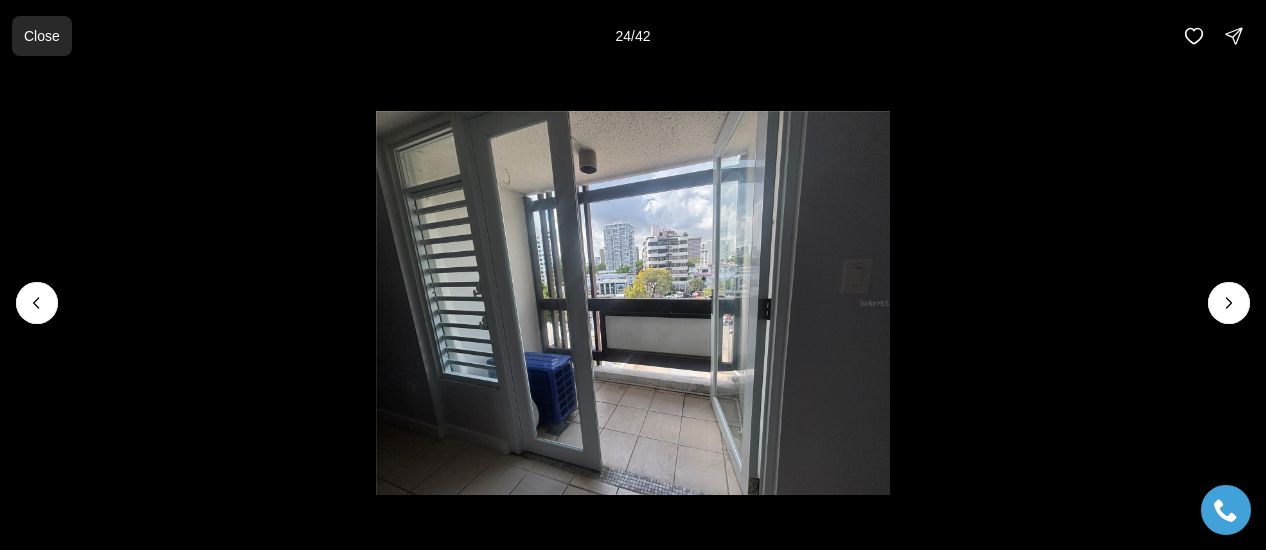 click on "Close" at bounding box center (42, 36) 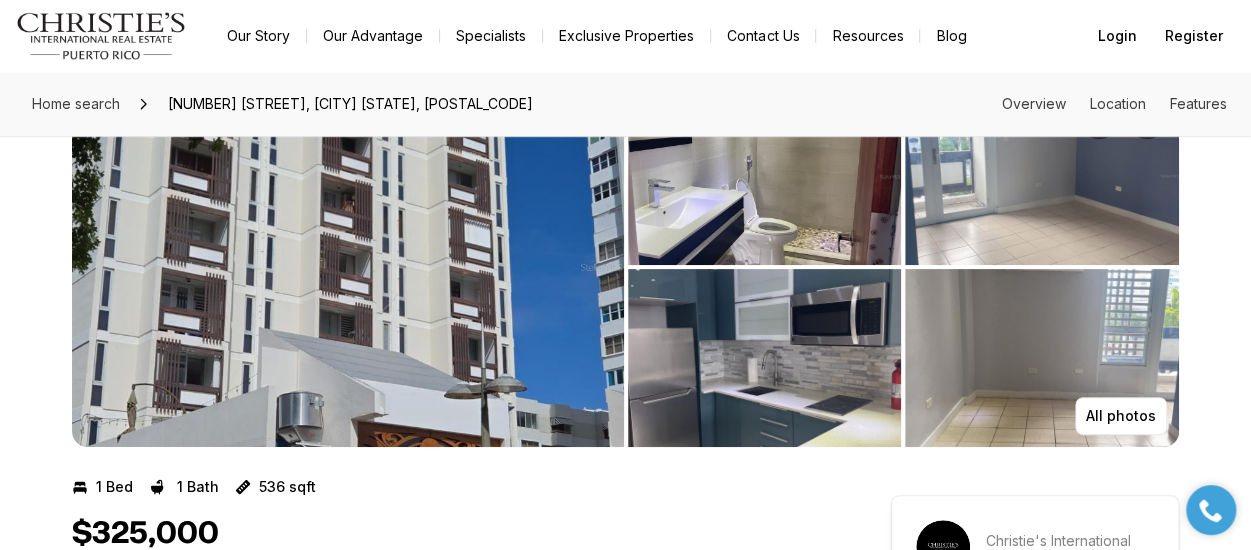 scroll, scrollTop: 0, scrollLeft: 0, axis: both 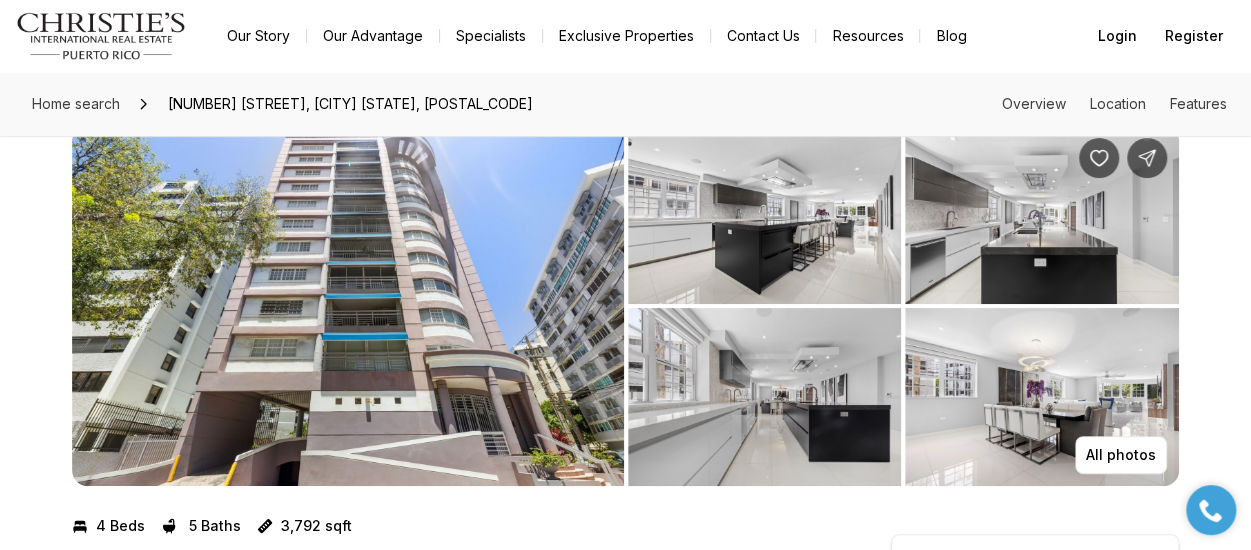 click at bounding box center [348, 306] 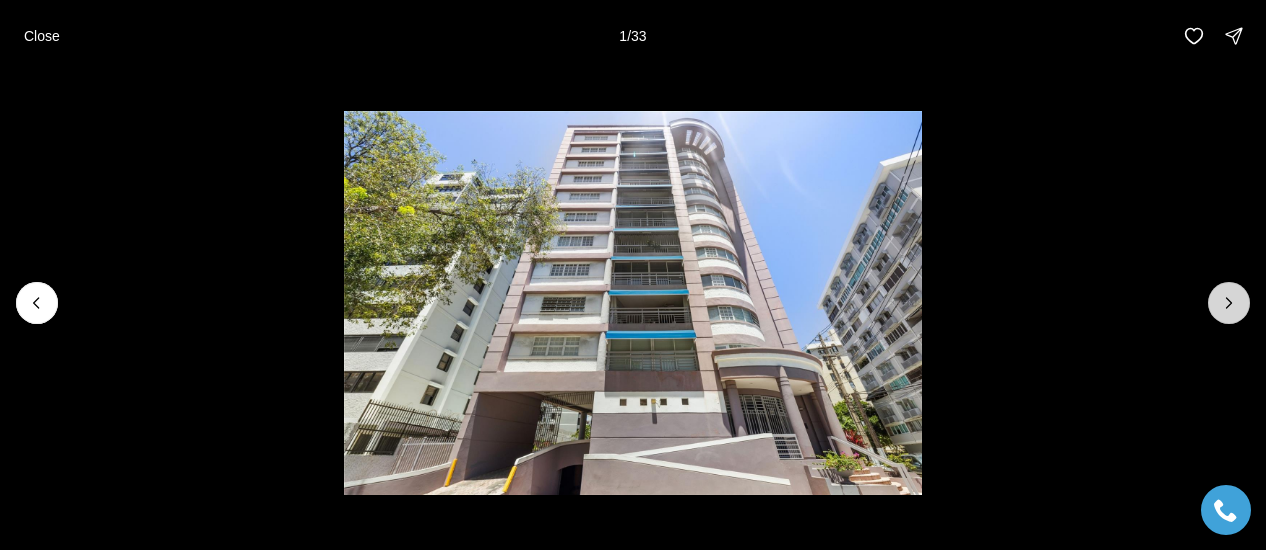 click at bounding box center [1229, 303] 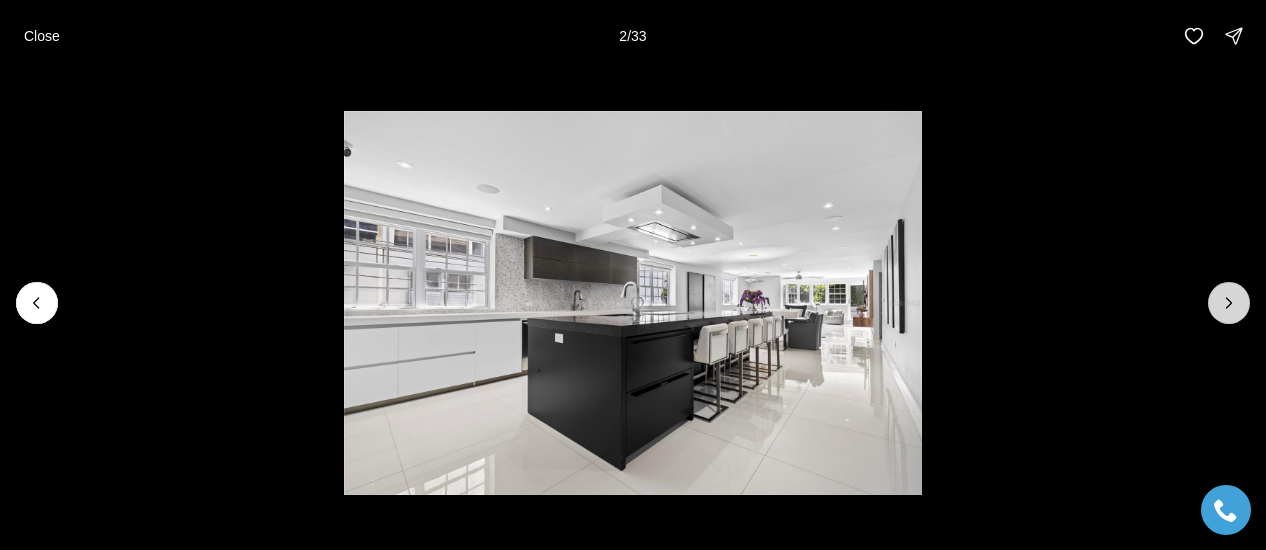 click at bounding box center [1229, 303] 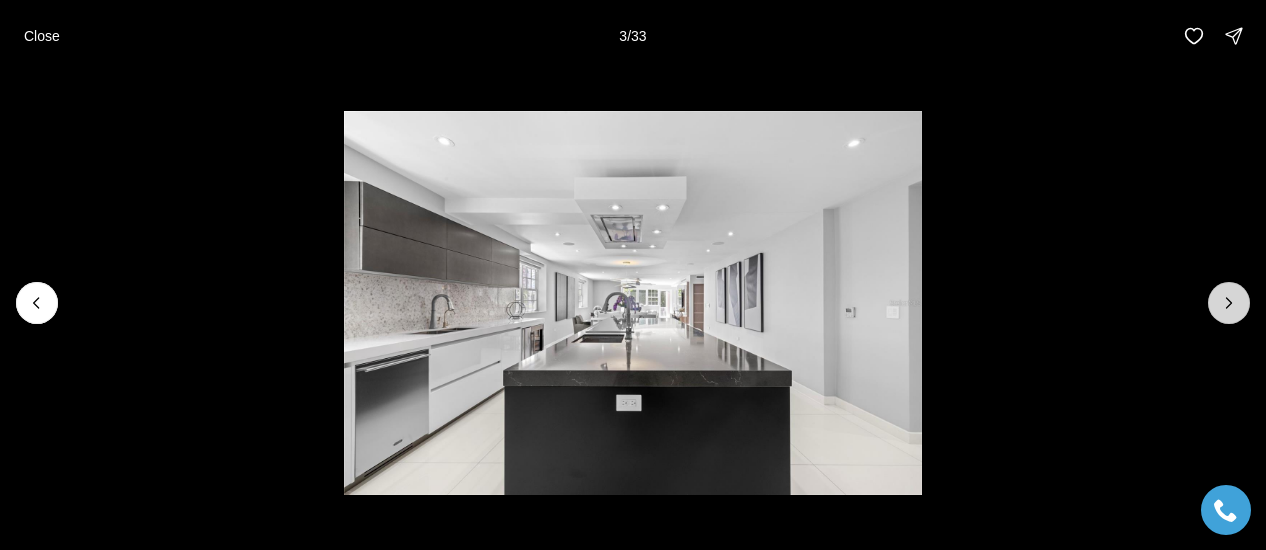 click at bounding box center (1229, 303) 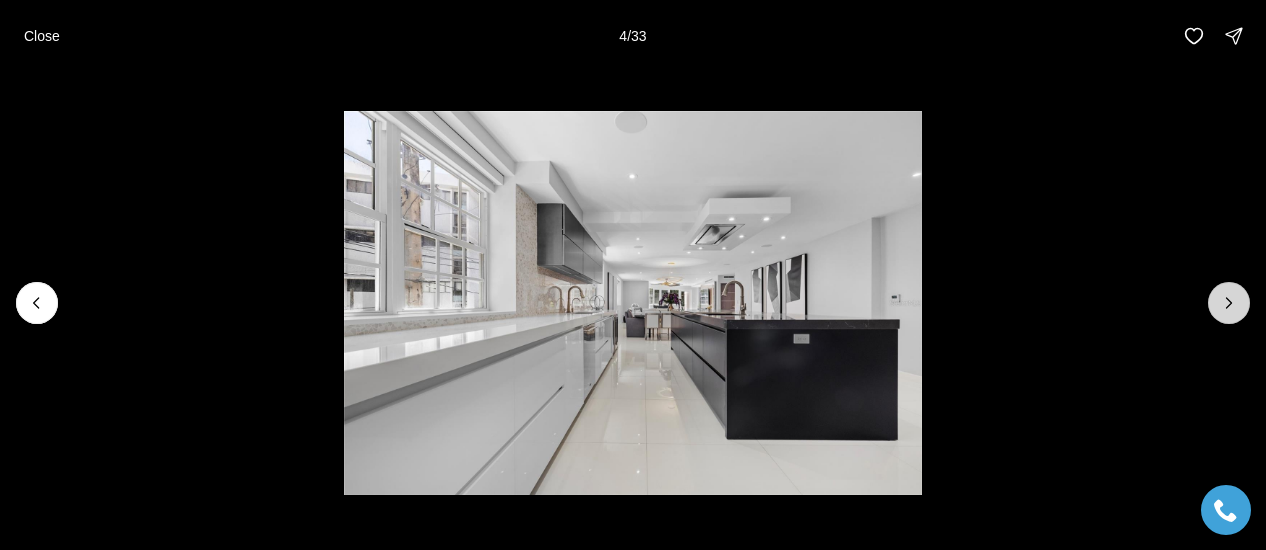 click at bounding box center [1229, 303] 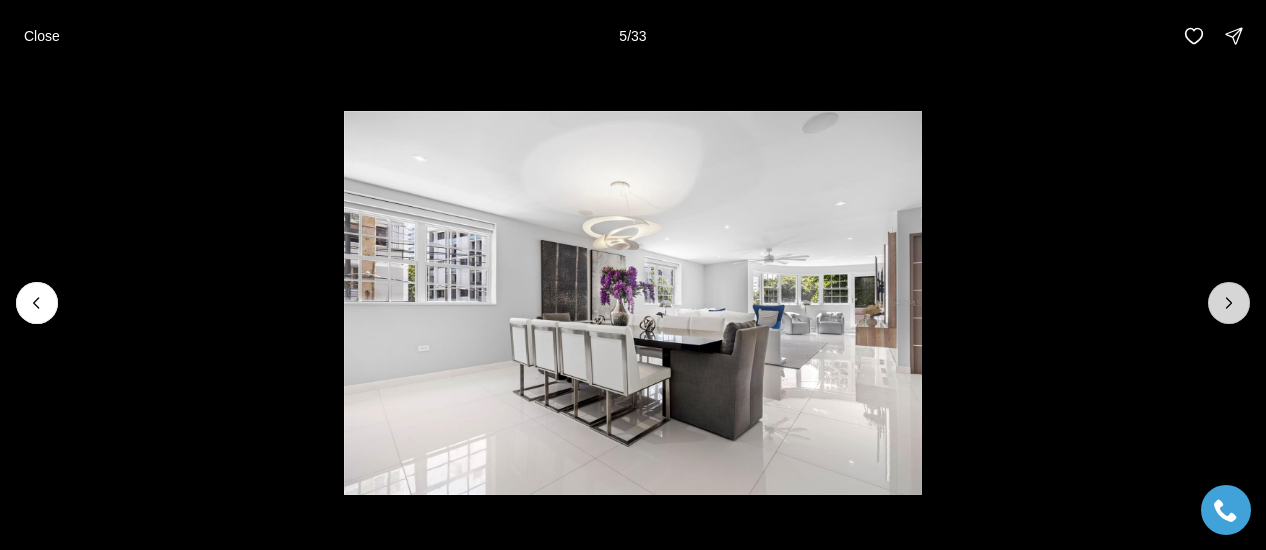 click at bounding box center [1229, 303] 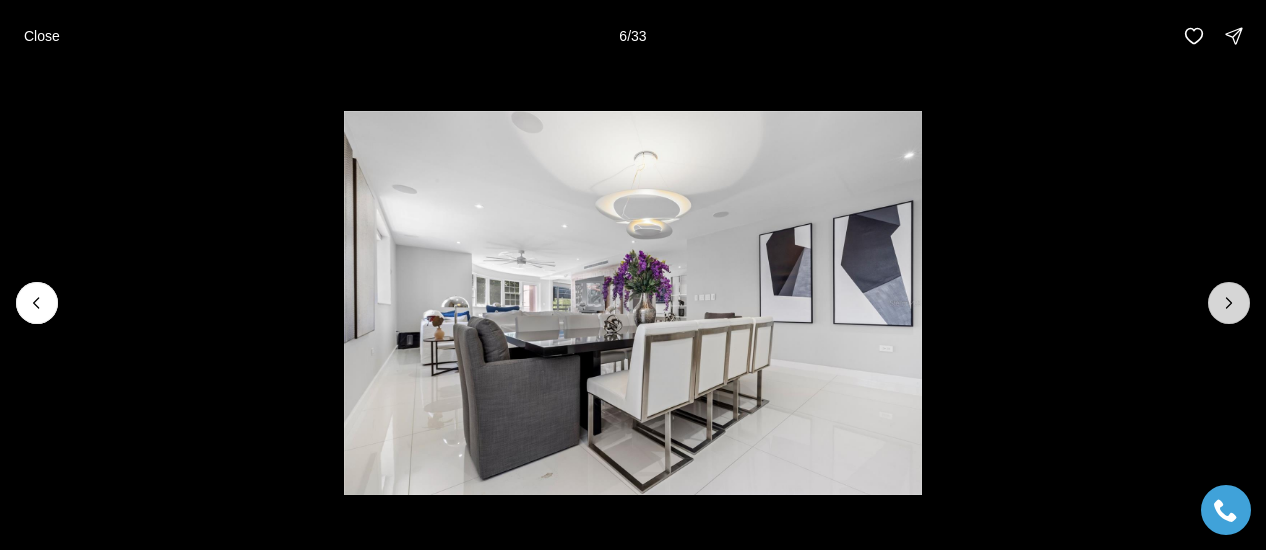 click at bounding box center [1229, 303] 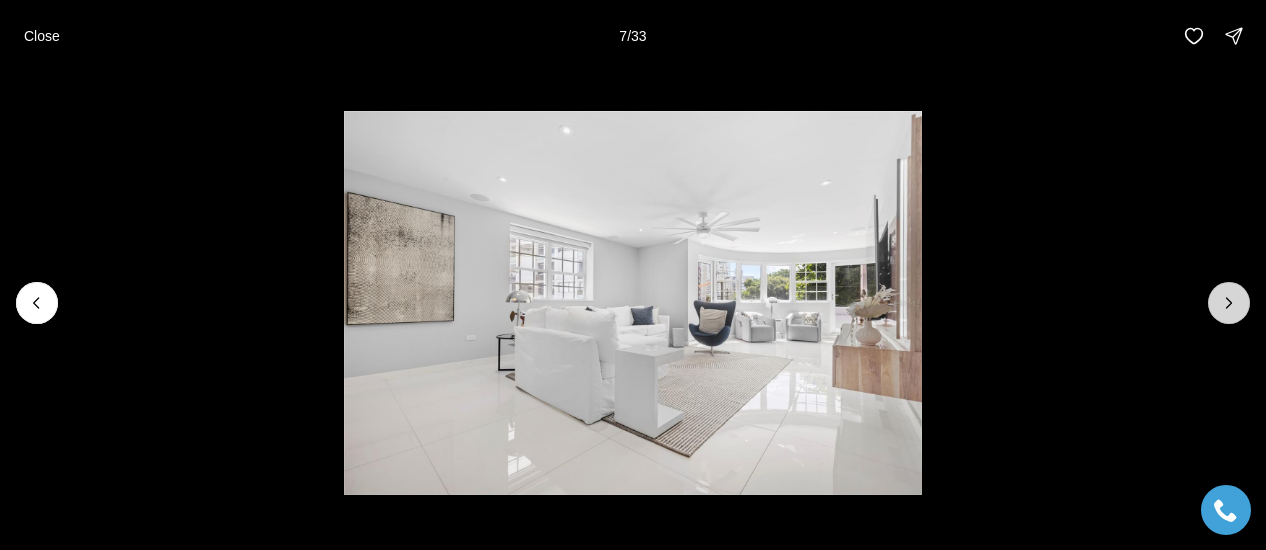 click at bounding box center (1229, 303) 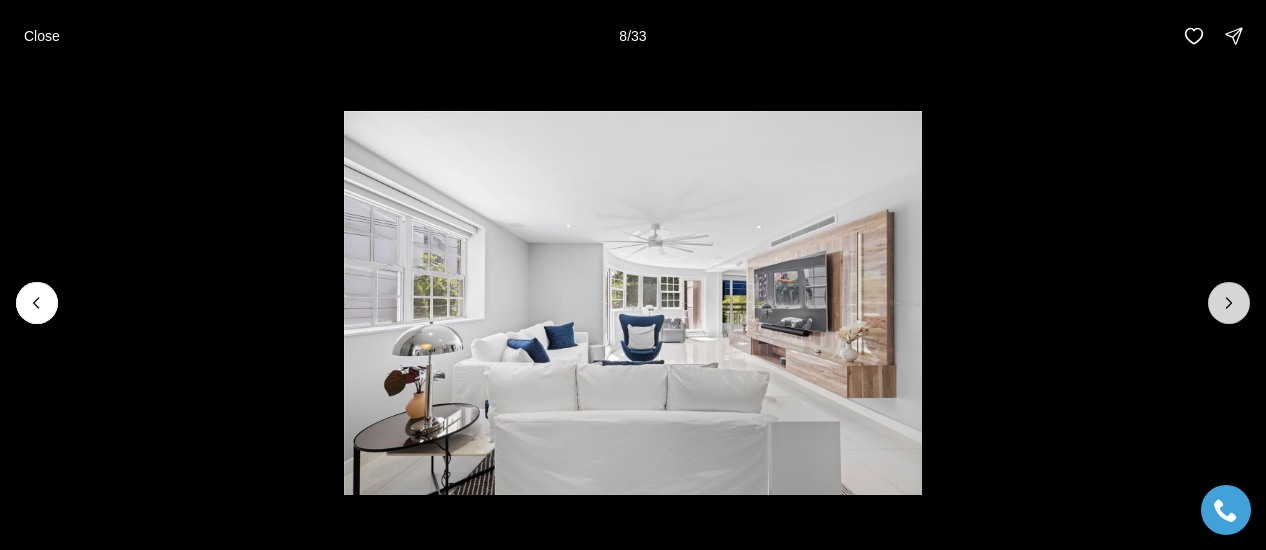 click at bounding box center [1229, 303] 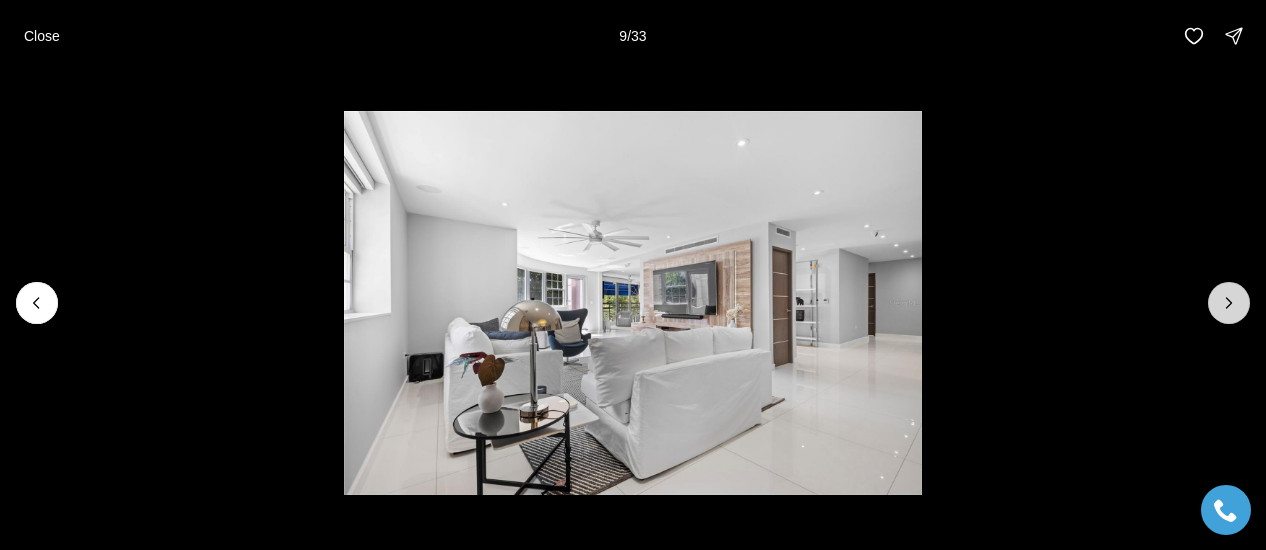 click at bounding box center (1229, 303) 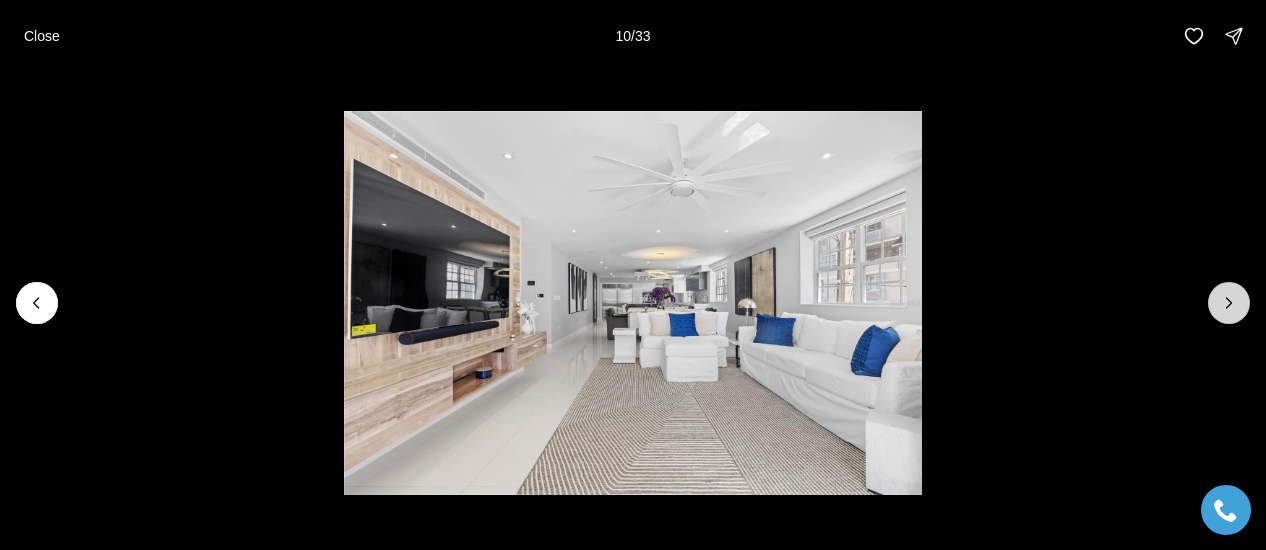 click at bounding box center (1229, 303) 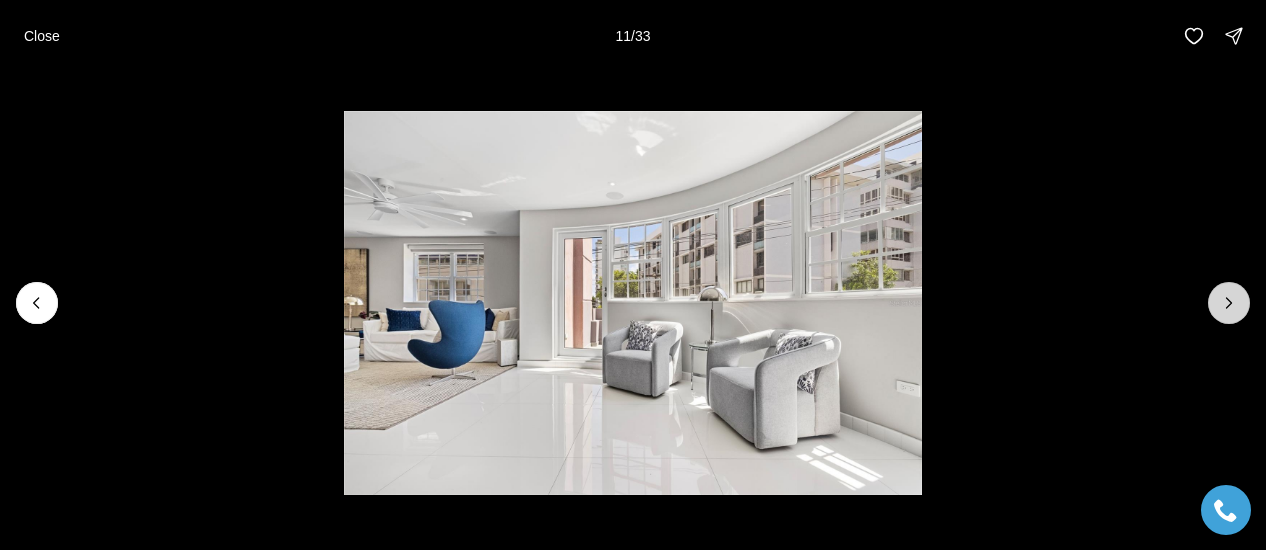 click at bounding box center [1229, 303] 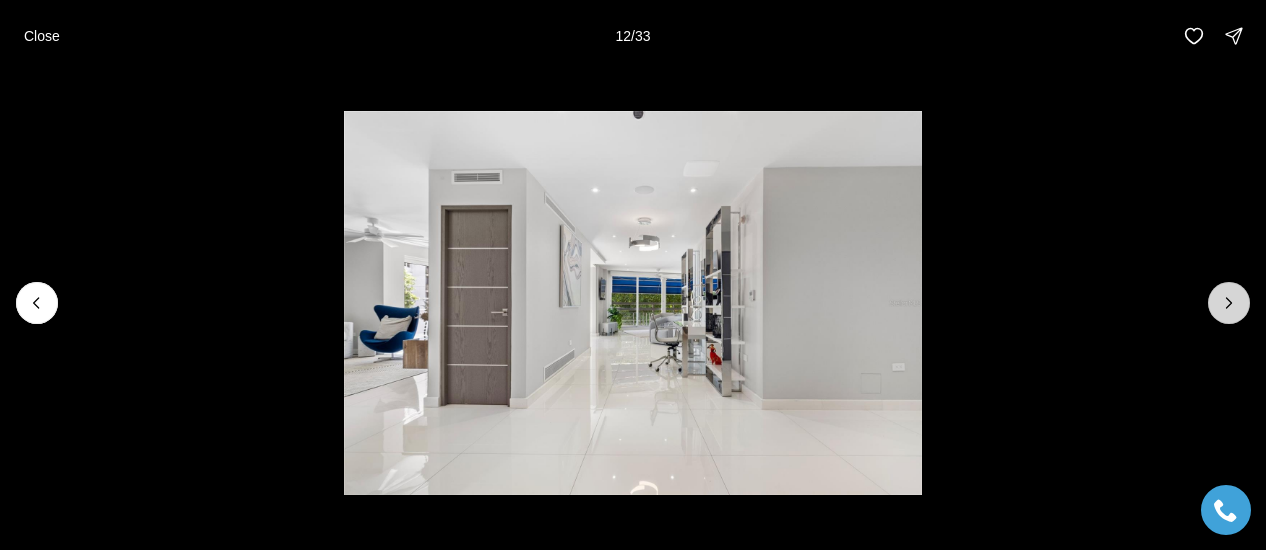 click at bounding box center (1229, 303) 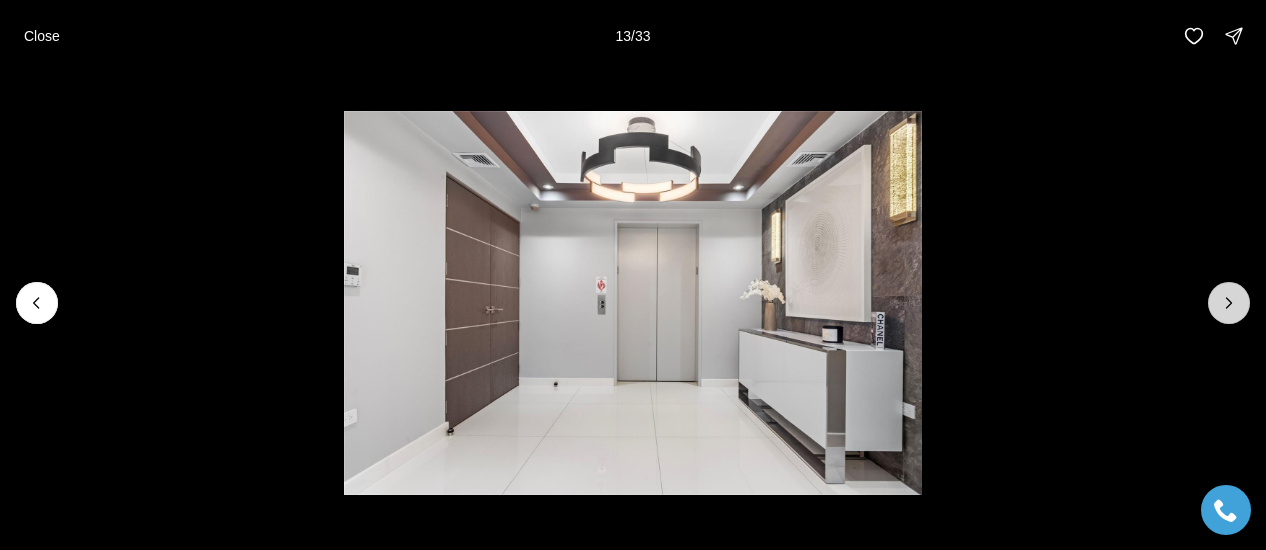 click at bounding box center [1229, 303] 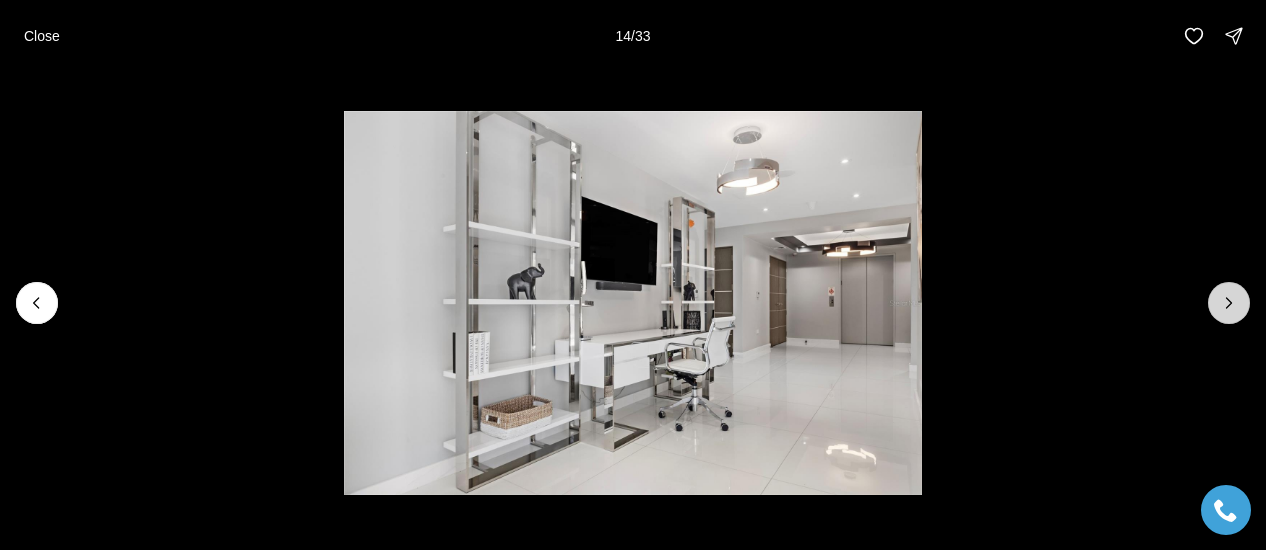 click at bounding box center [1229, 303] 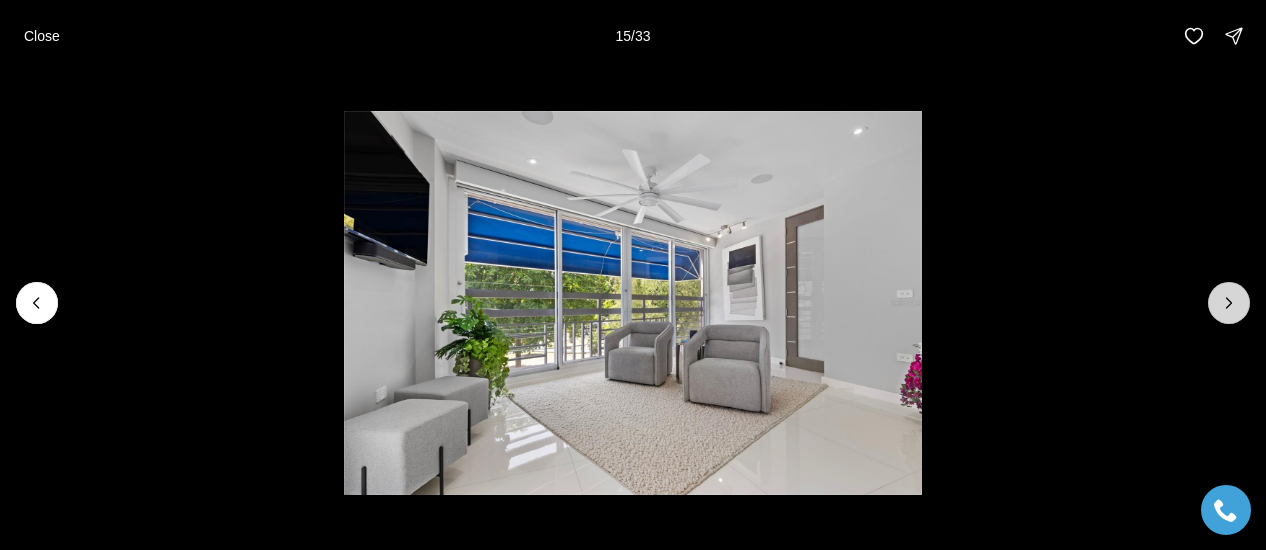 click at bounding box center (1229, 303) 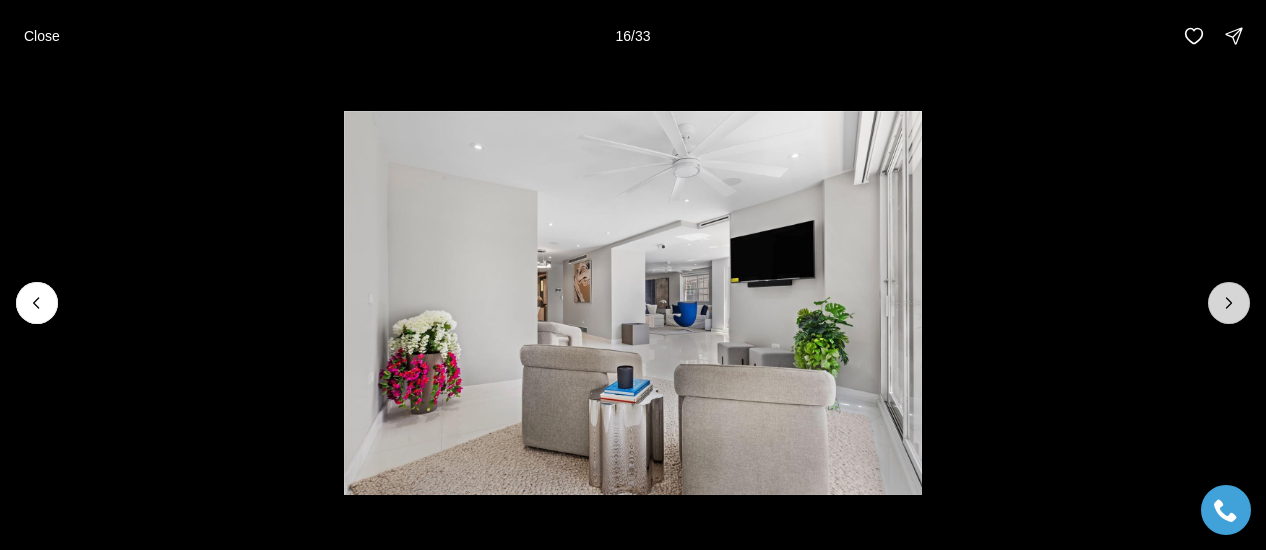 click at bounding box center [1229, 303] 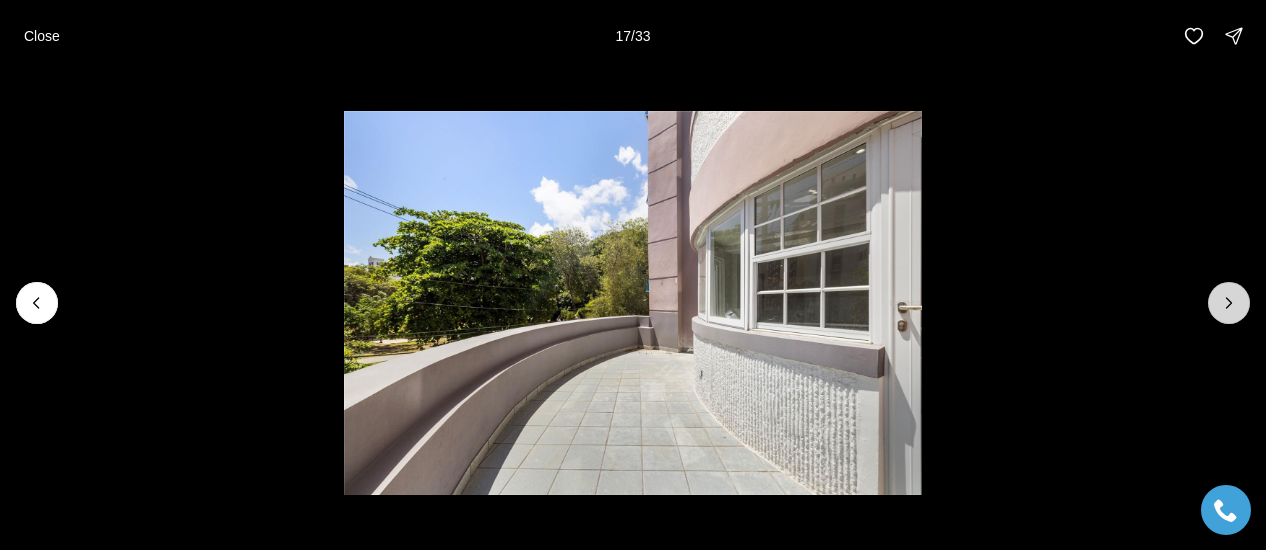 click at bounding box center (1229, 303) 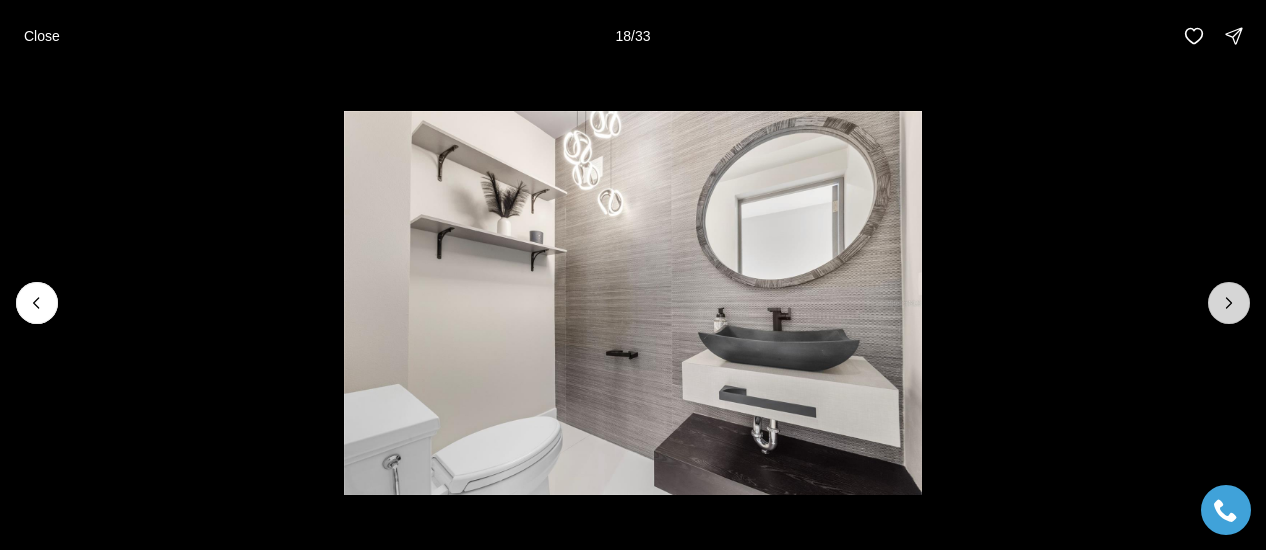 click at bounding box center (1229, 303) 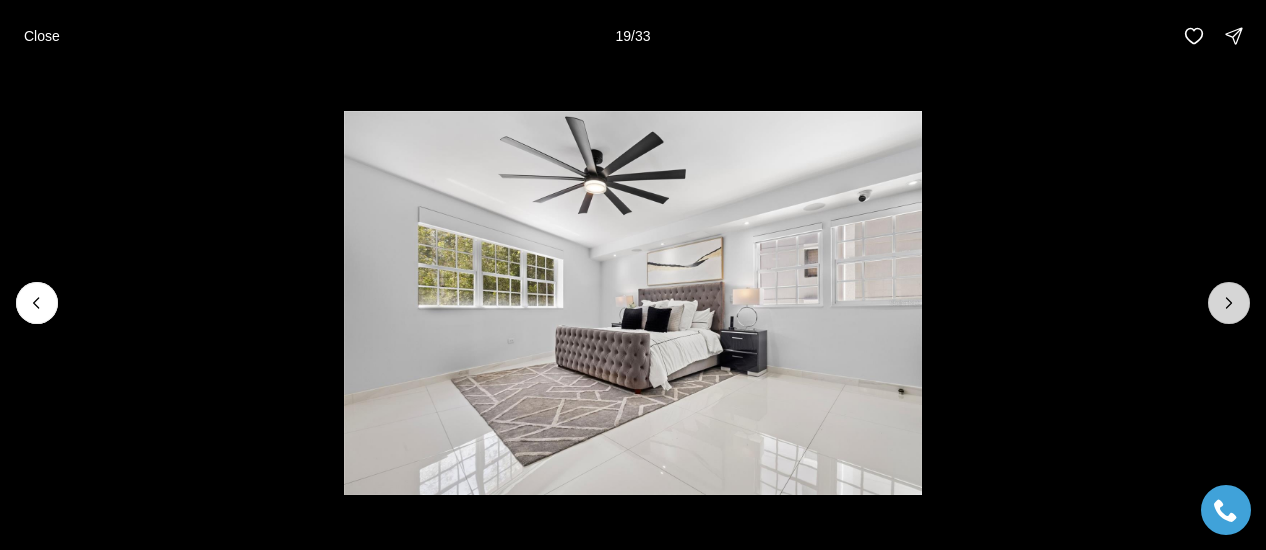 click at bounding box center [1229, 303] 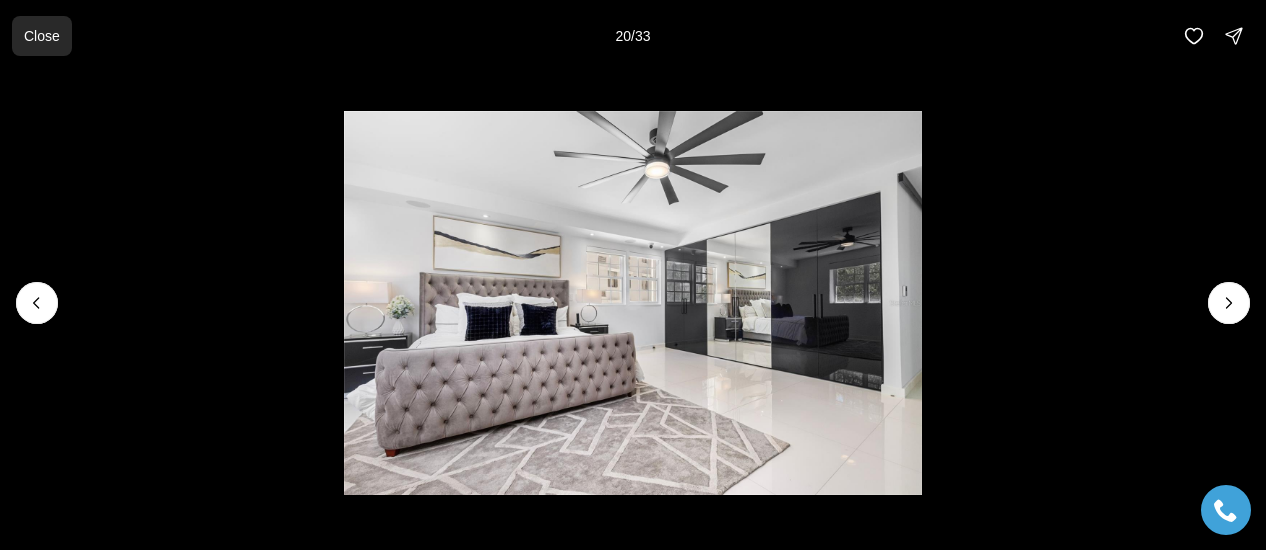 click on "Close" at bounding box center (42, 36) 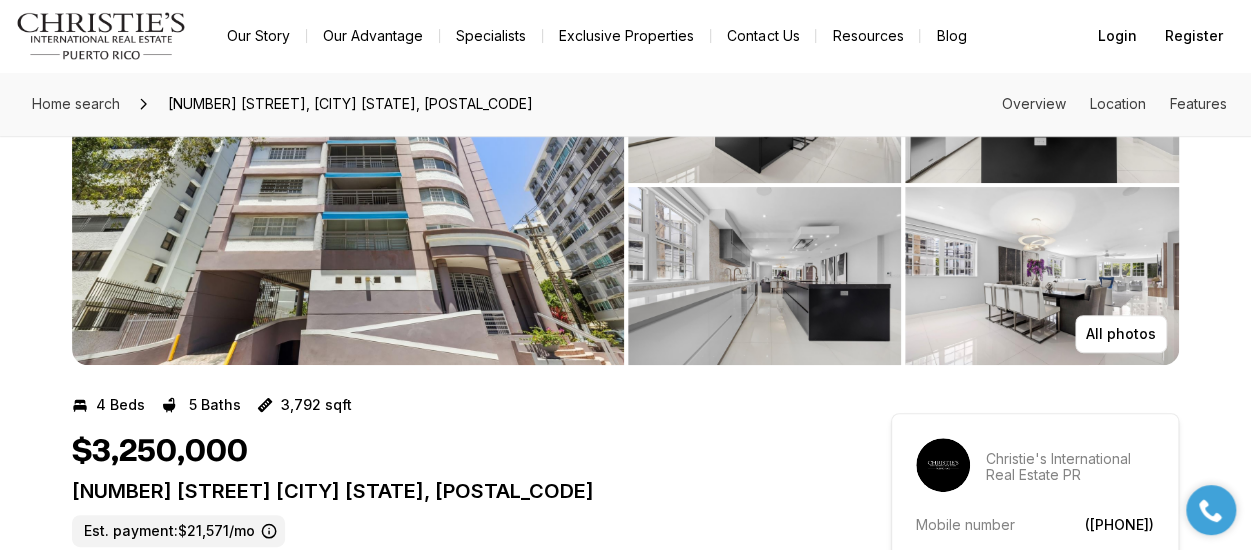 scroll, scrollTop: 5, scrollLeft: 0, axis: vertical 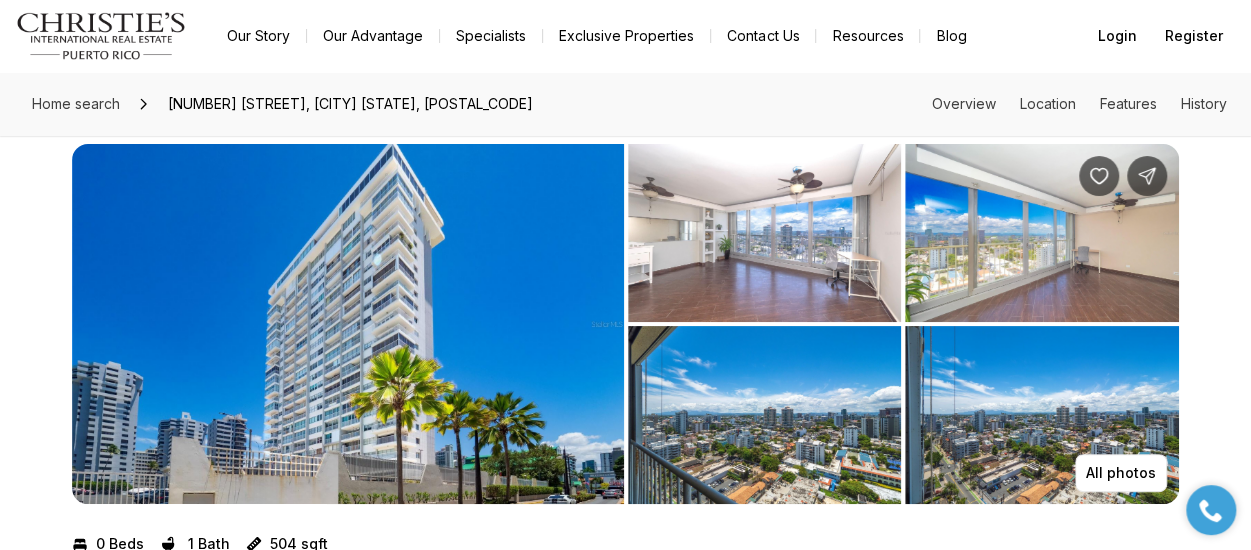 click at bounding box center [348, 324] 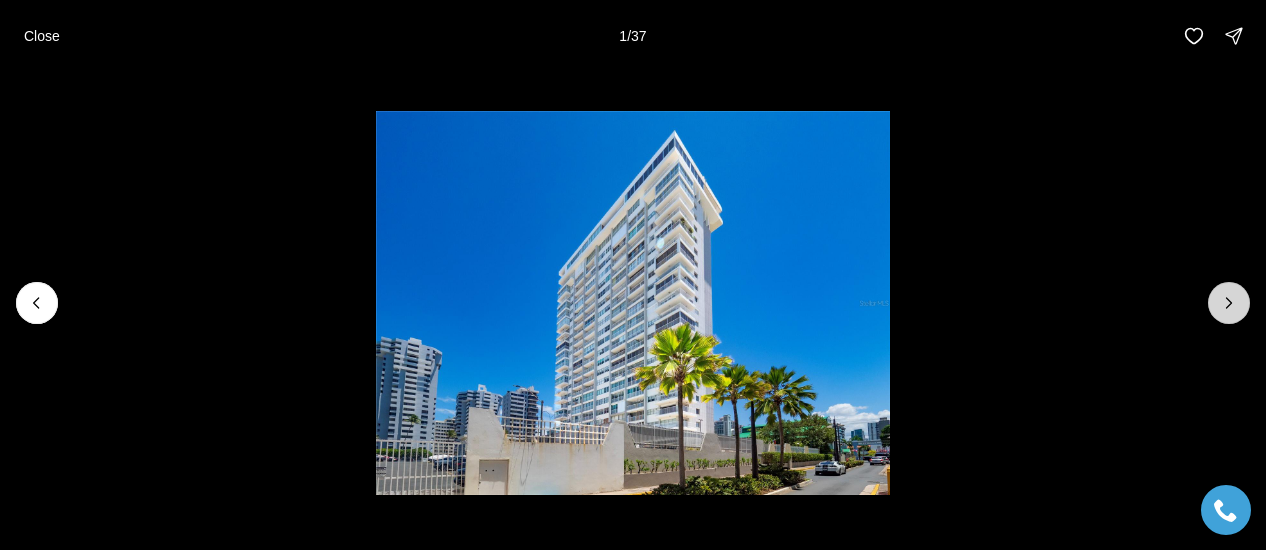 click 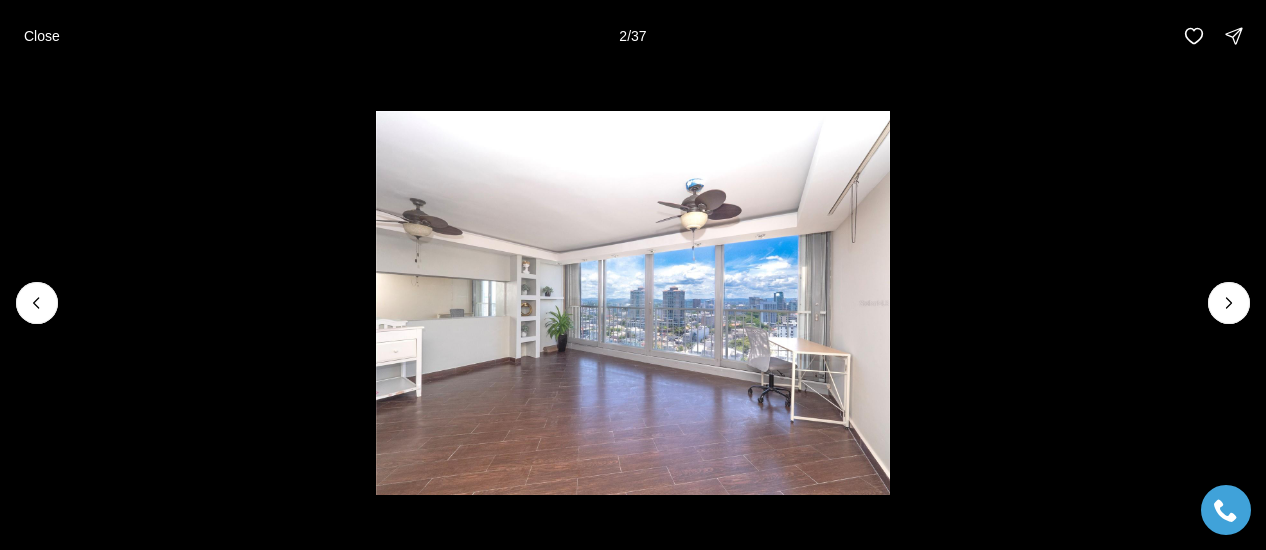 click at bounding box center (633, 303) 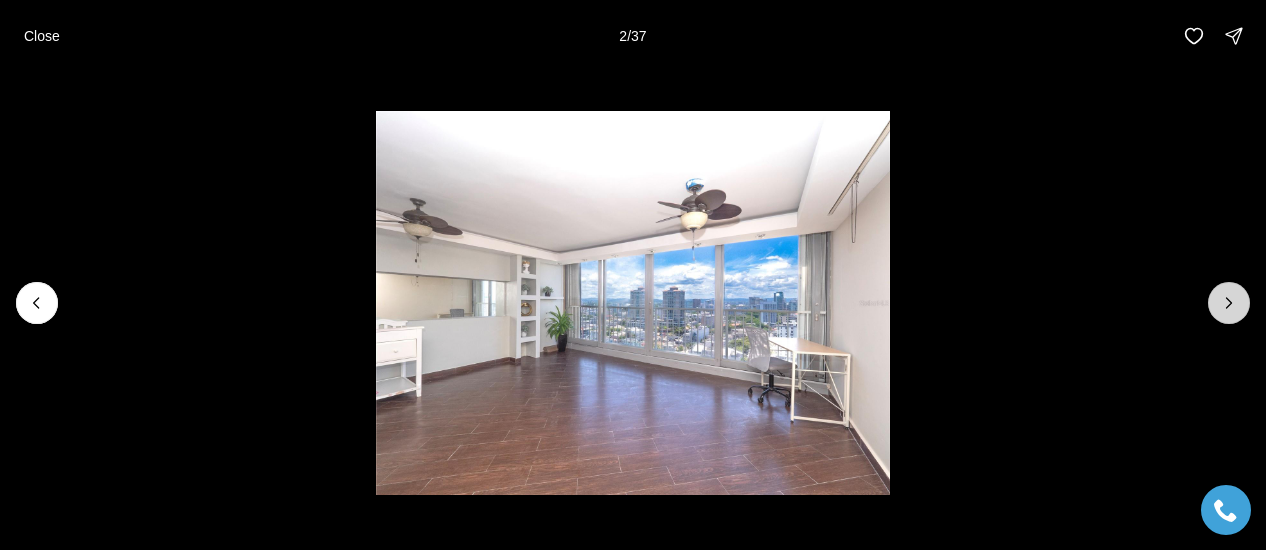 click 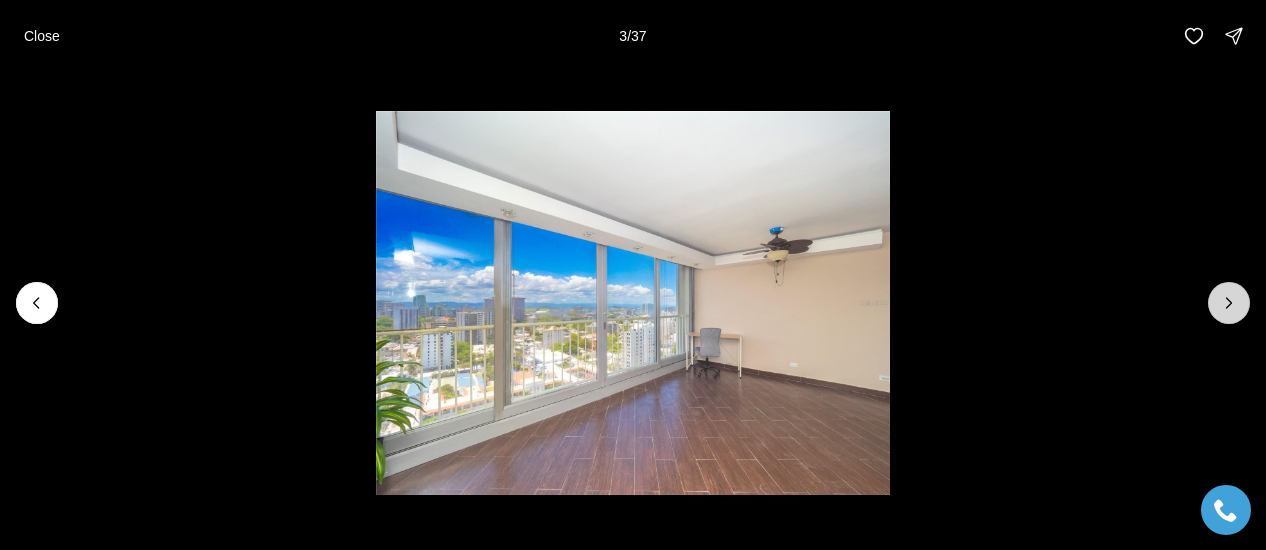 click 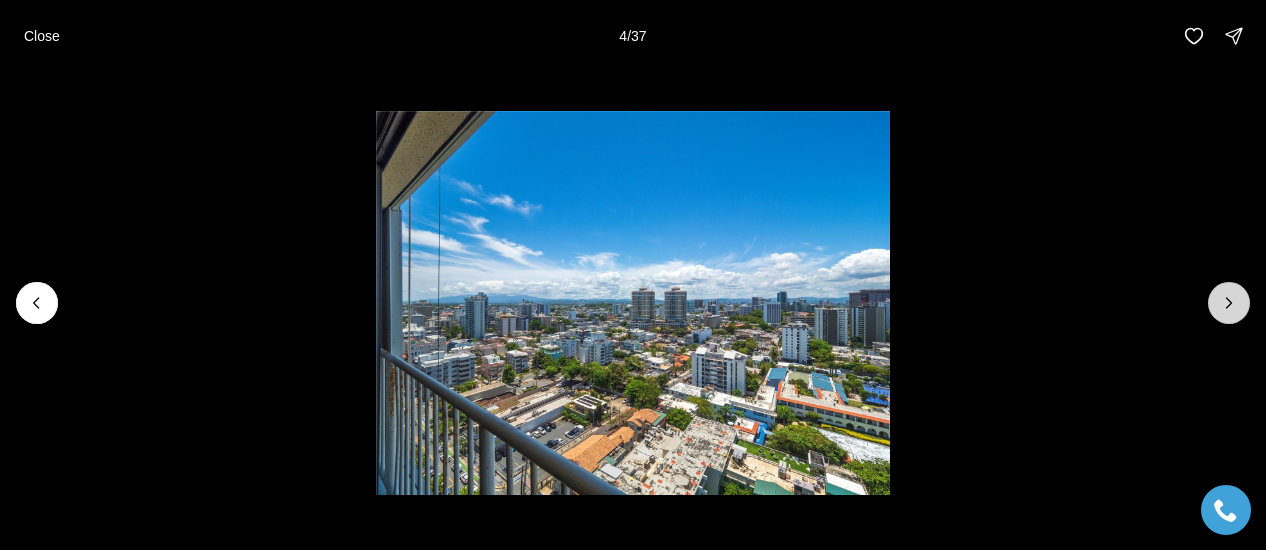 click 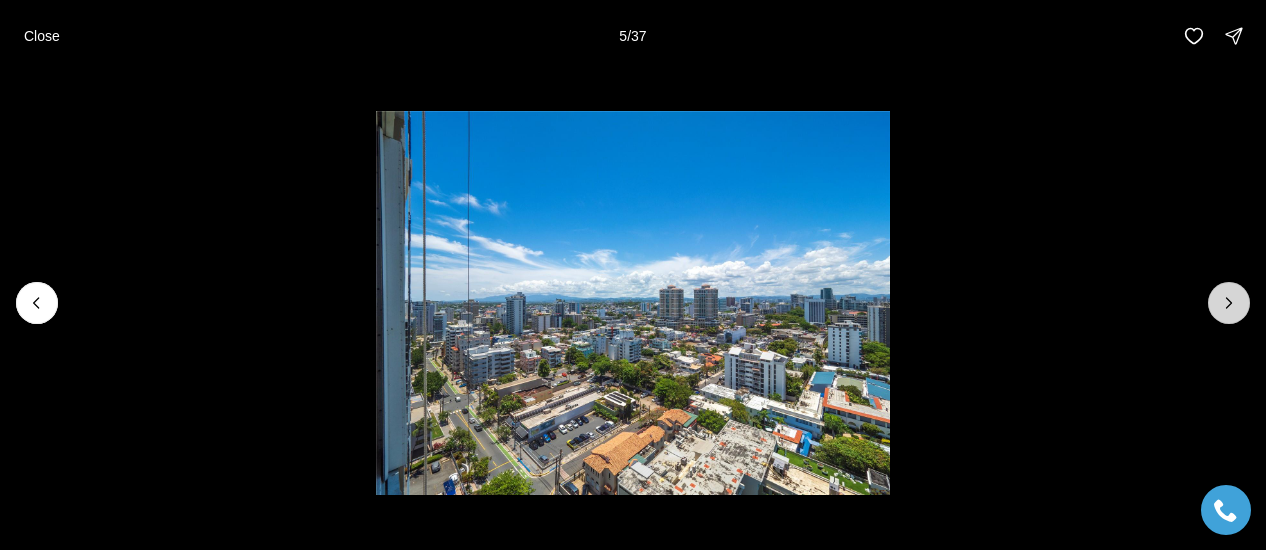 click 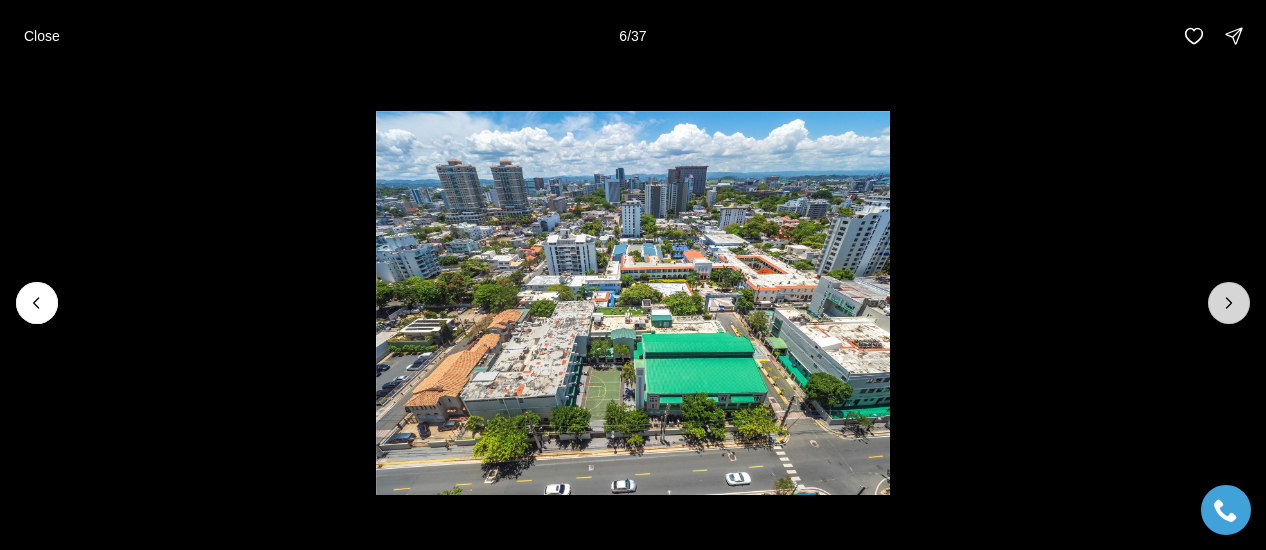 click 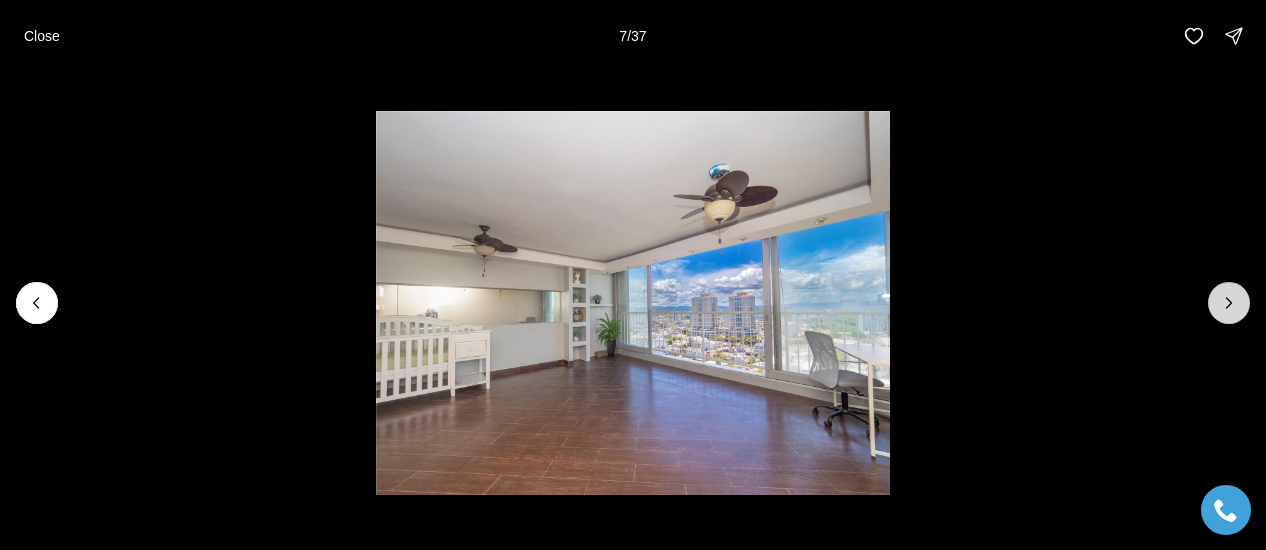 click 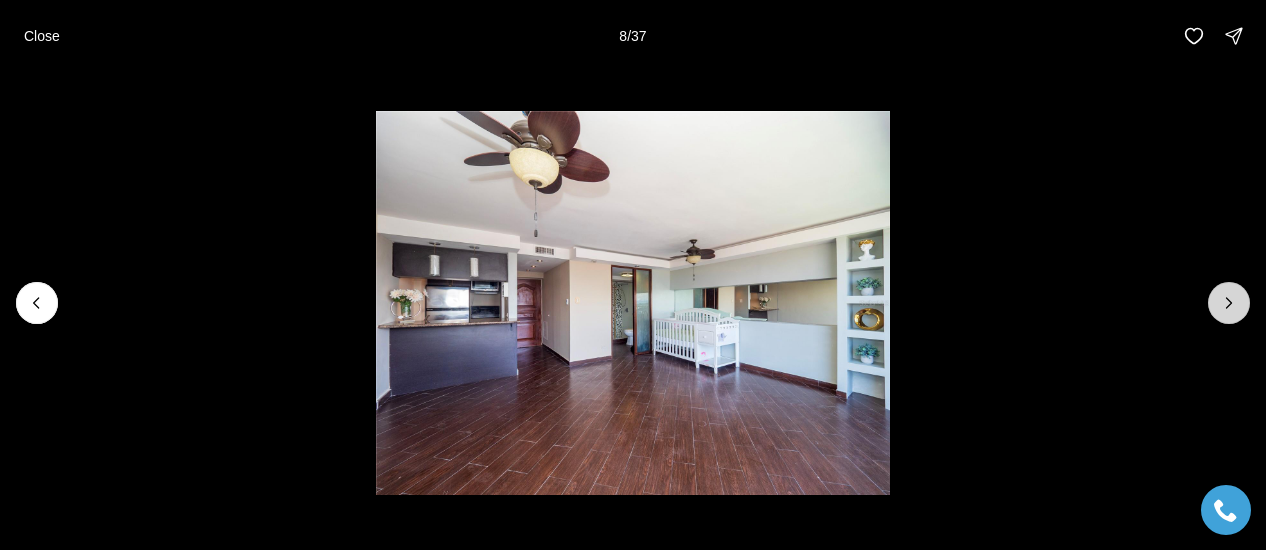 click 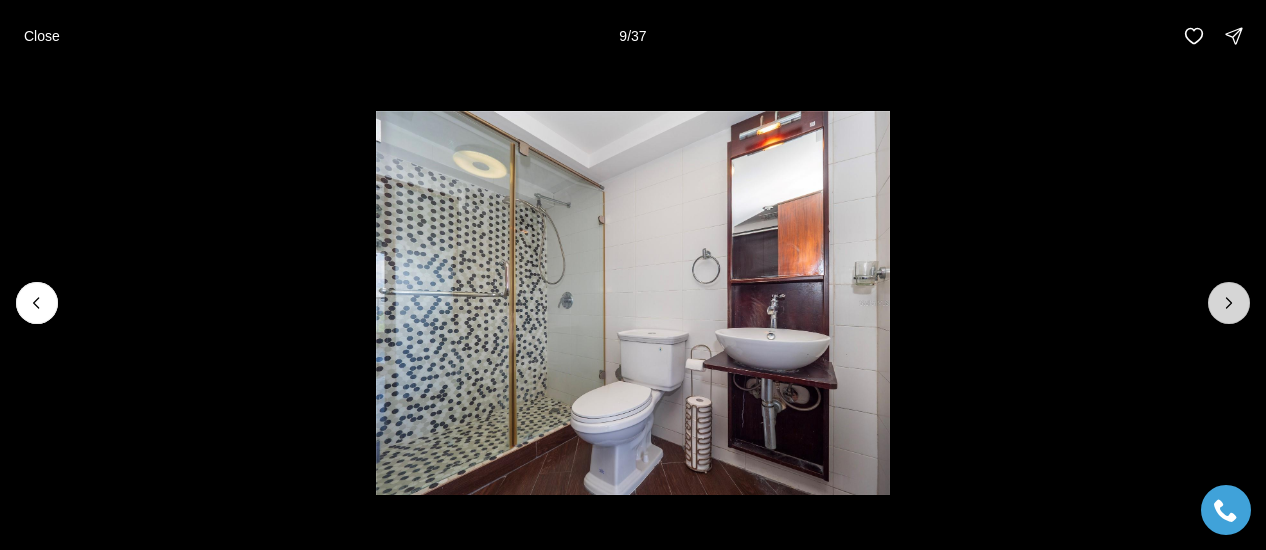 click 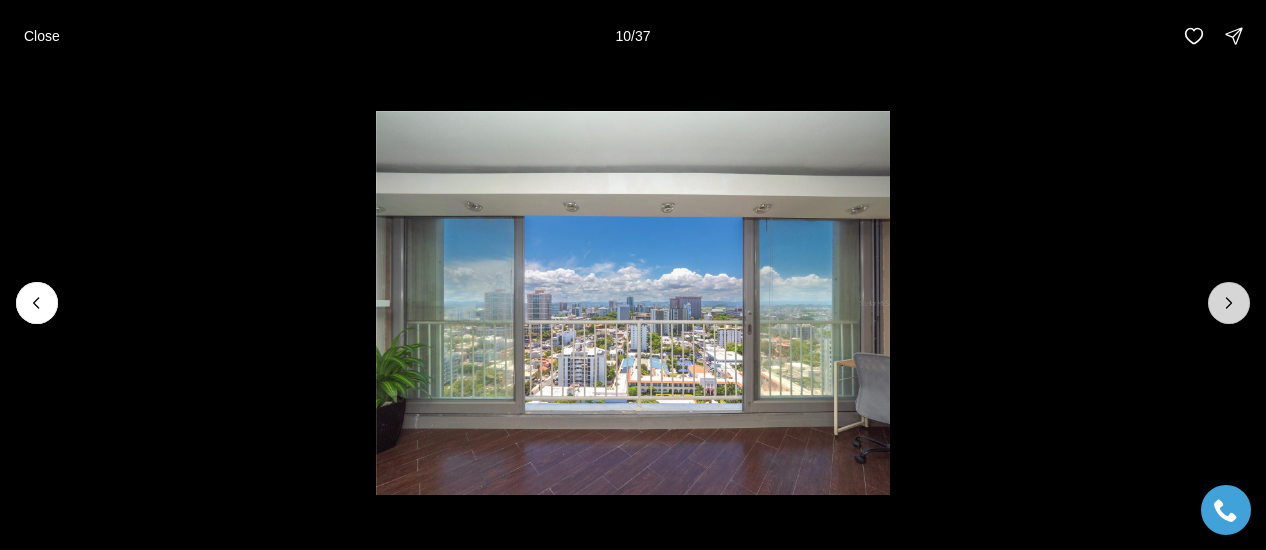 click 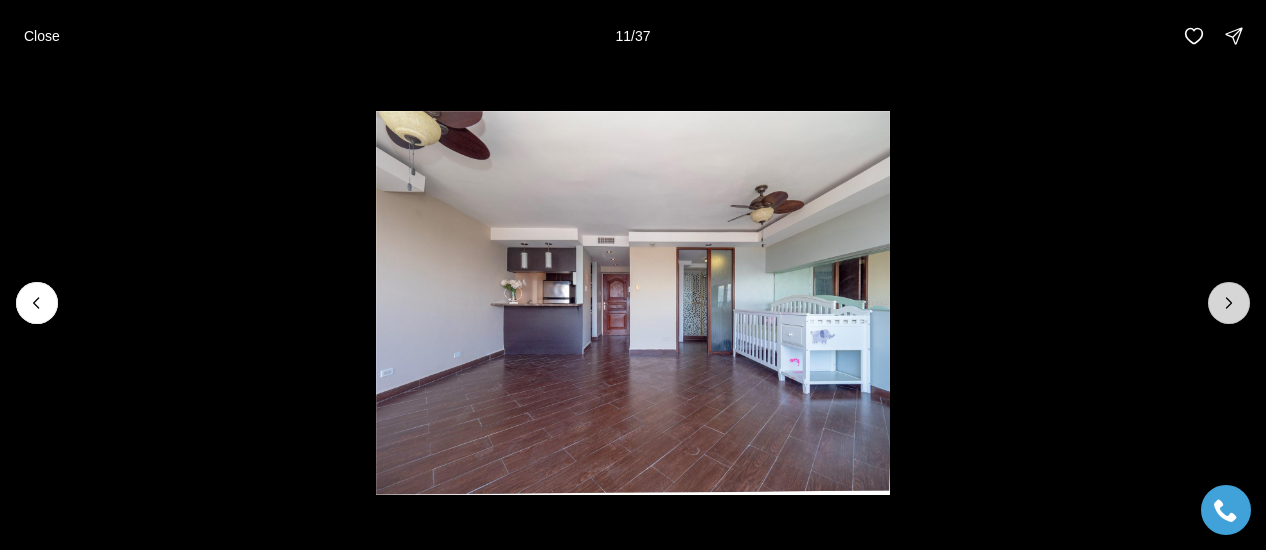 click 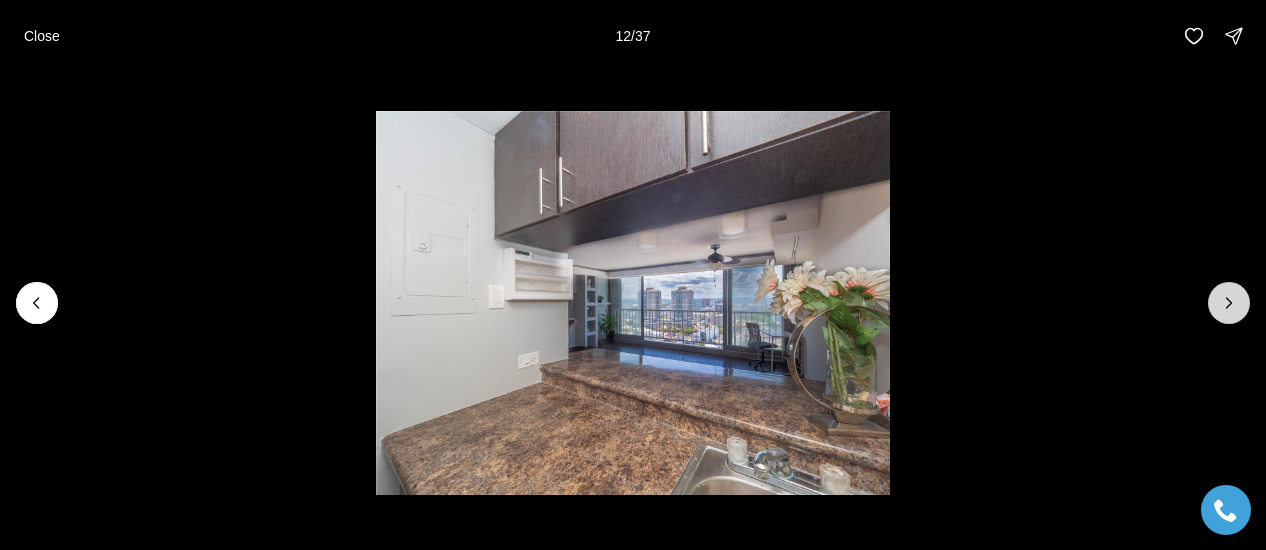 click 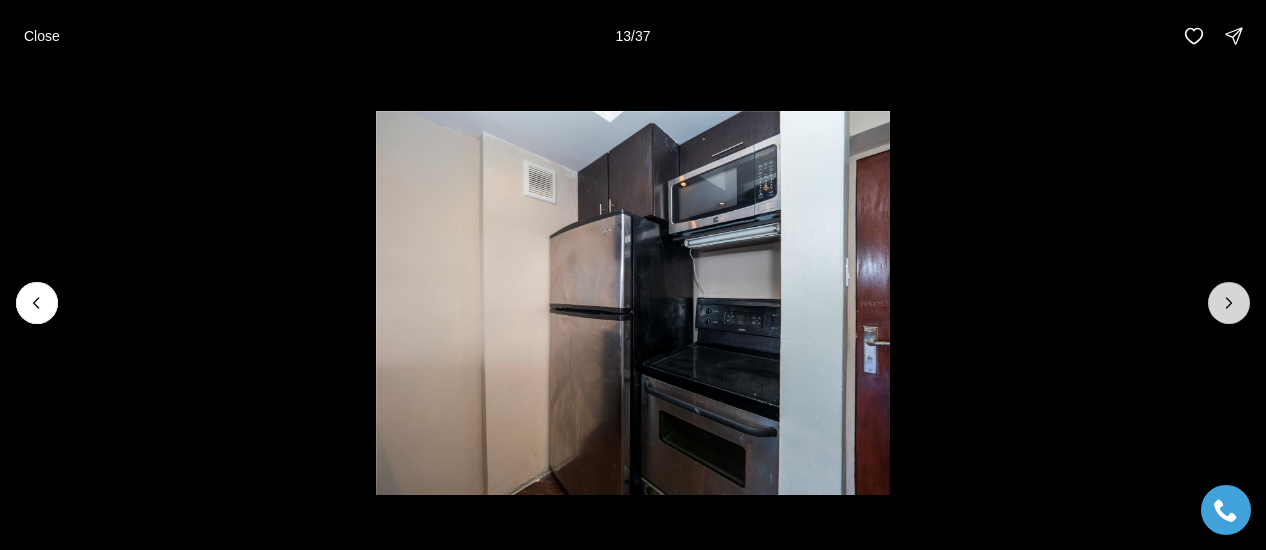 click 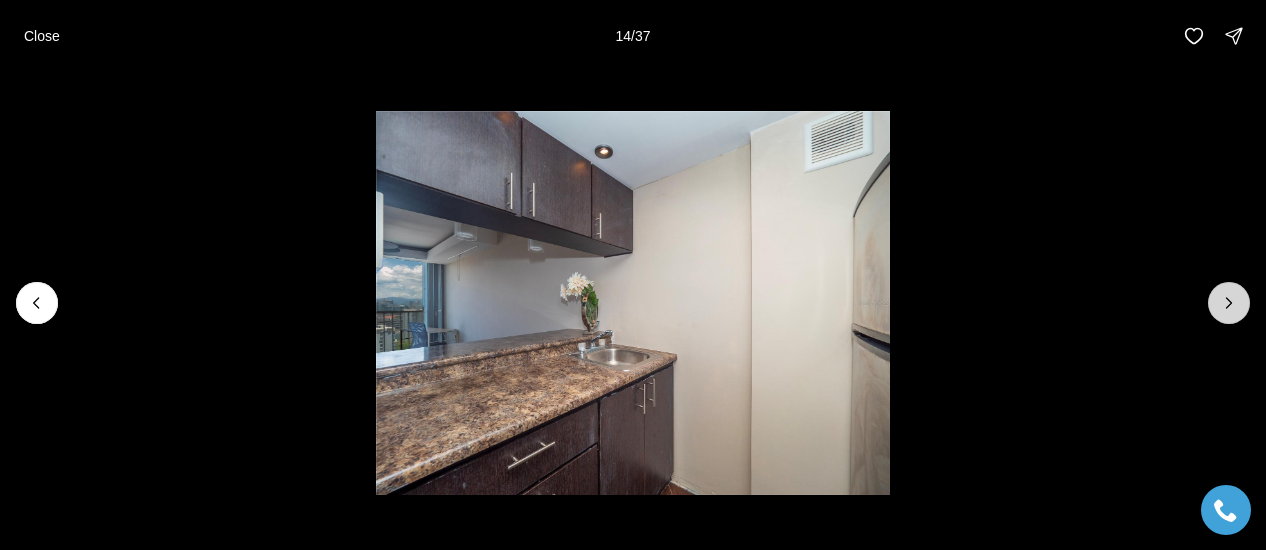 click 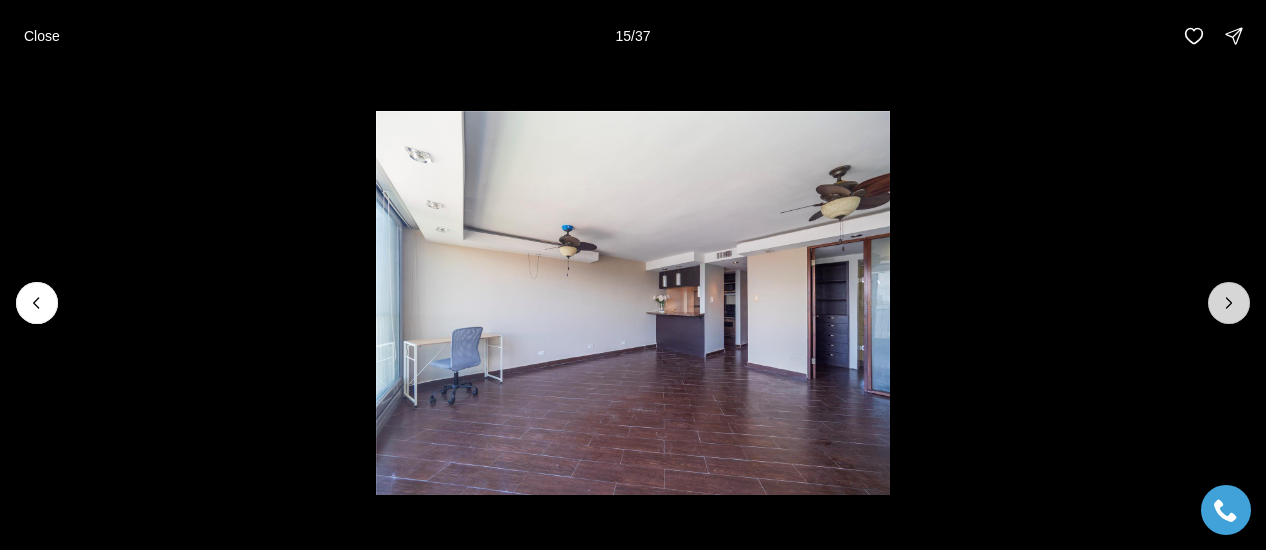 click 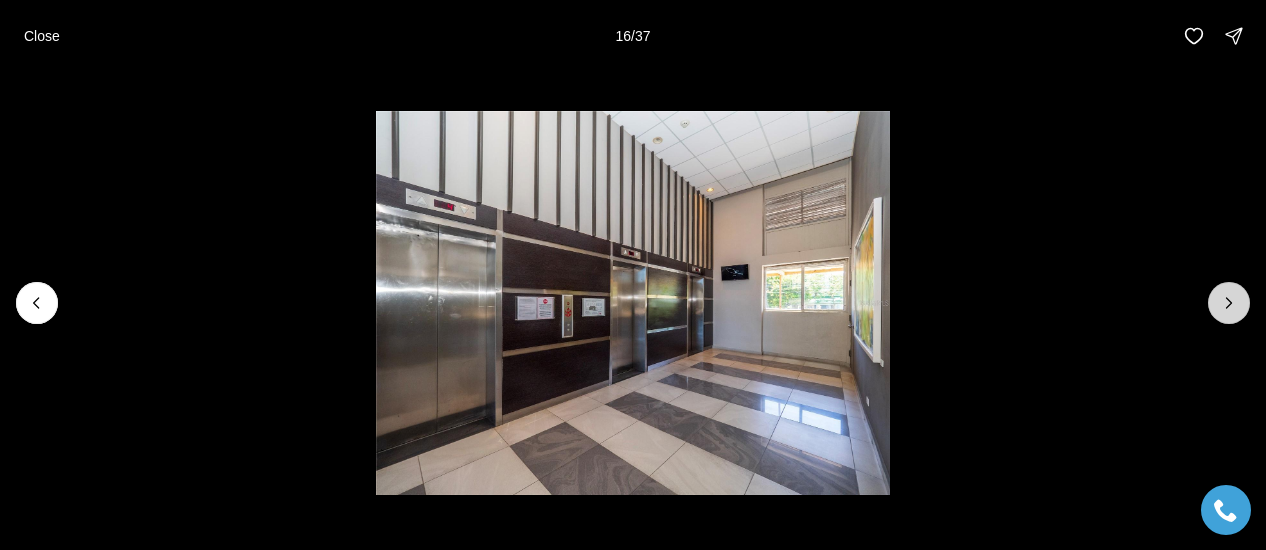 click 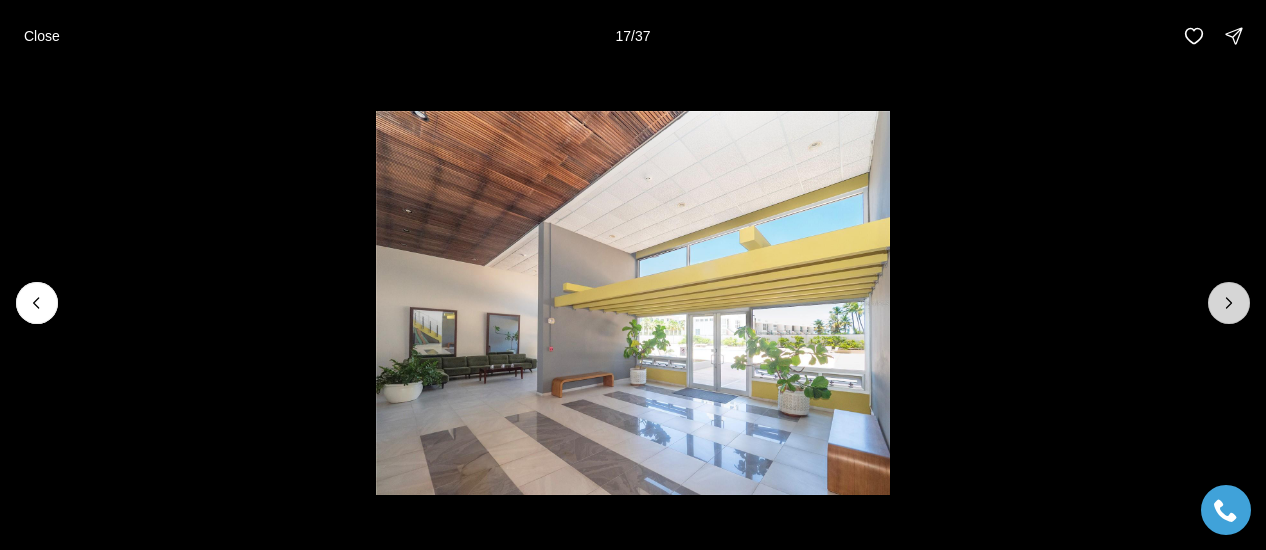 click 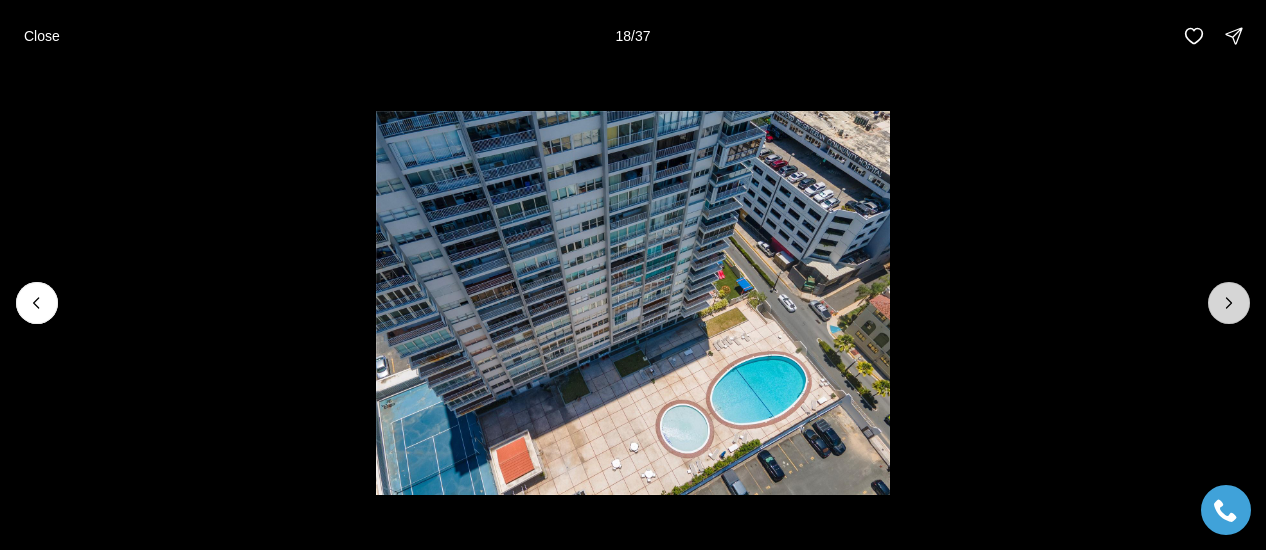 click 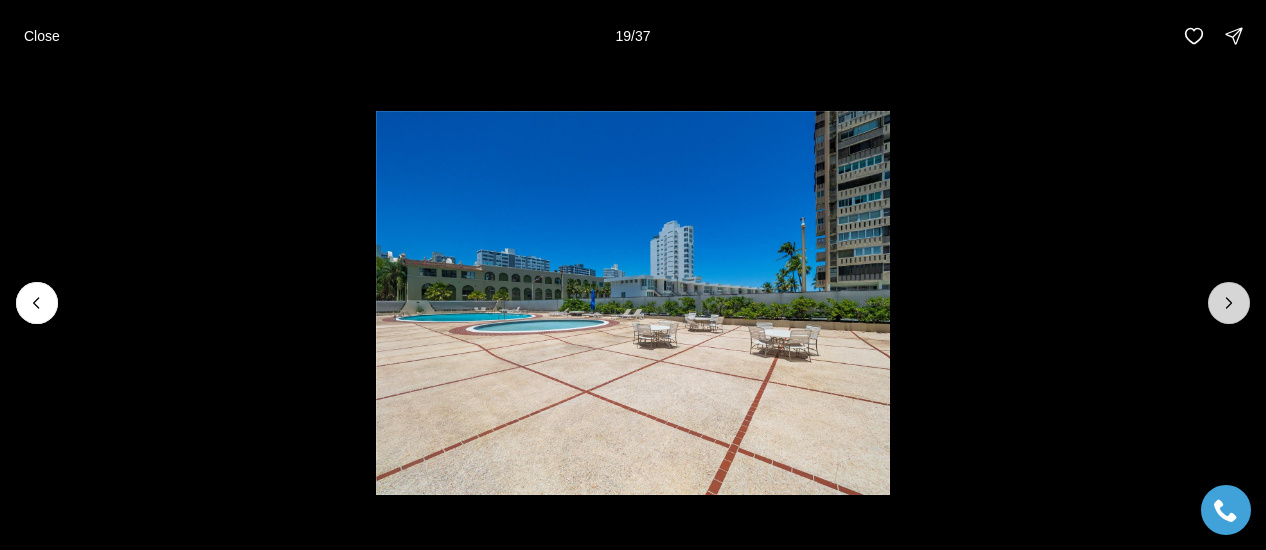 click 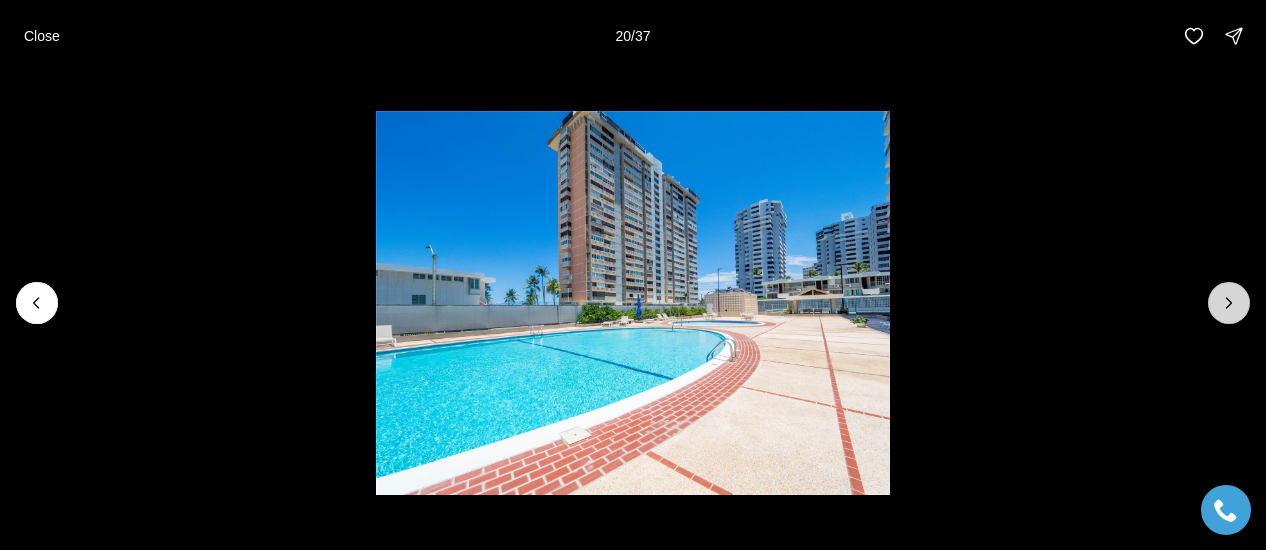click 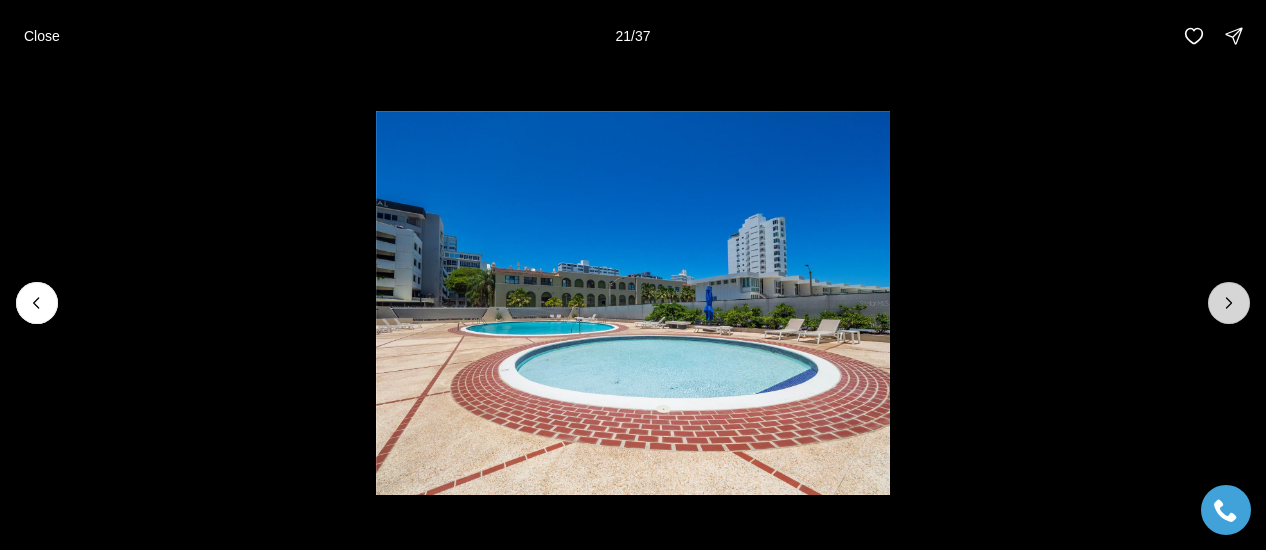 click 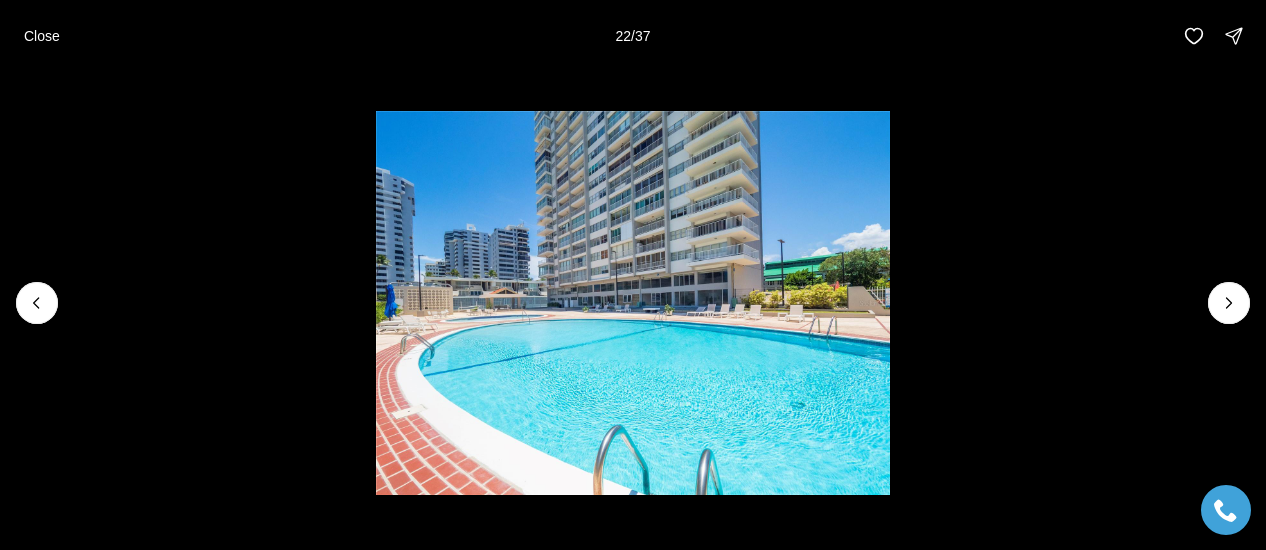 click on "Close" at bounding box center (42, 36) 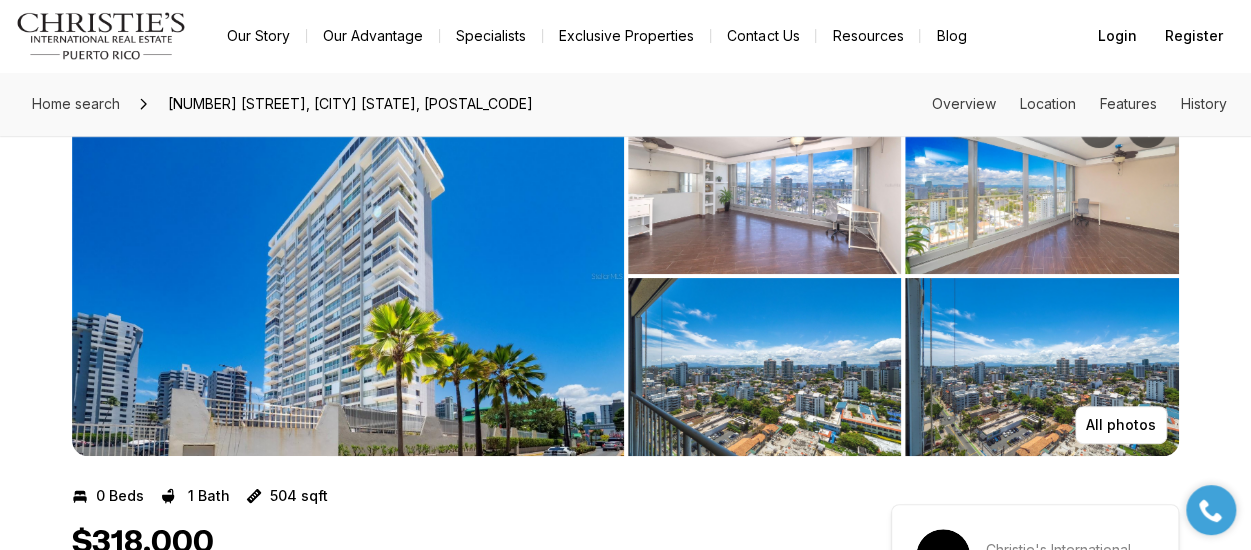 scroll, scrollTop: 0, scrollLeft: 0, axis: both 